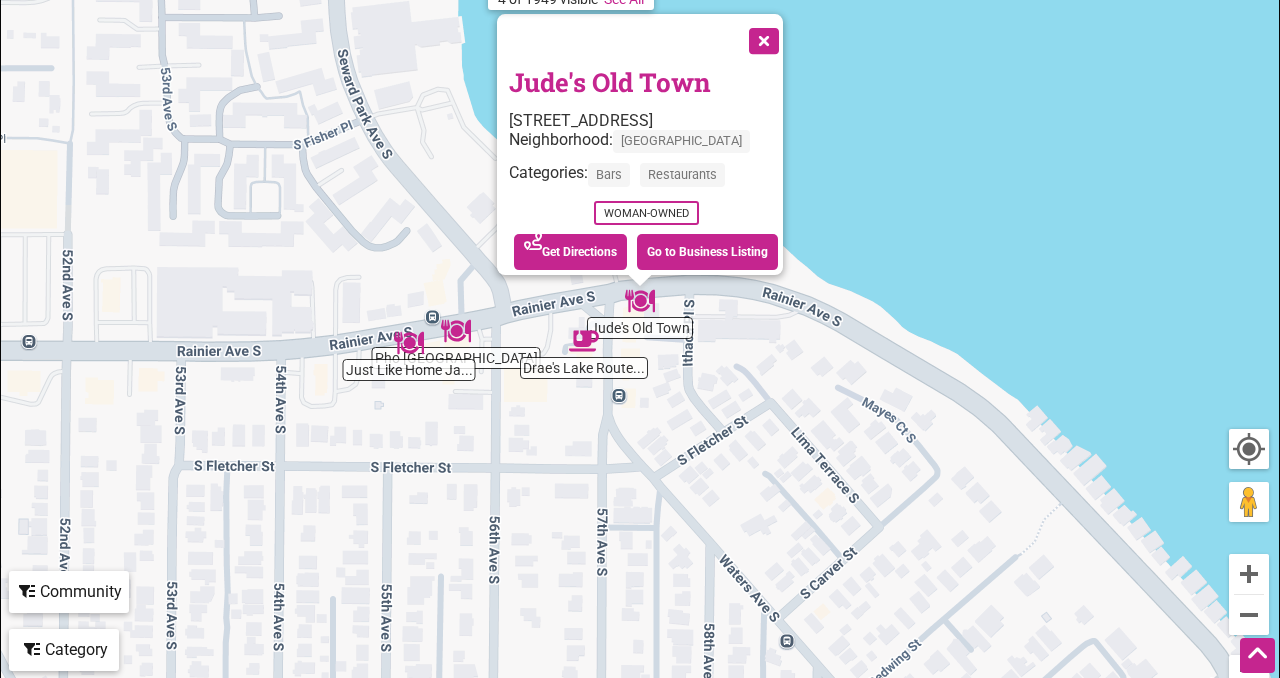 scroll, scrollTop: 377, scrollLeft: 0, axis: vertical 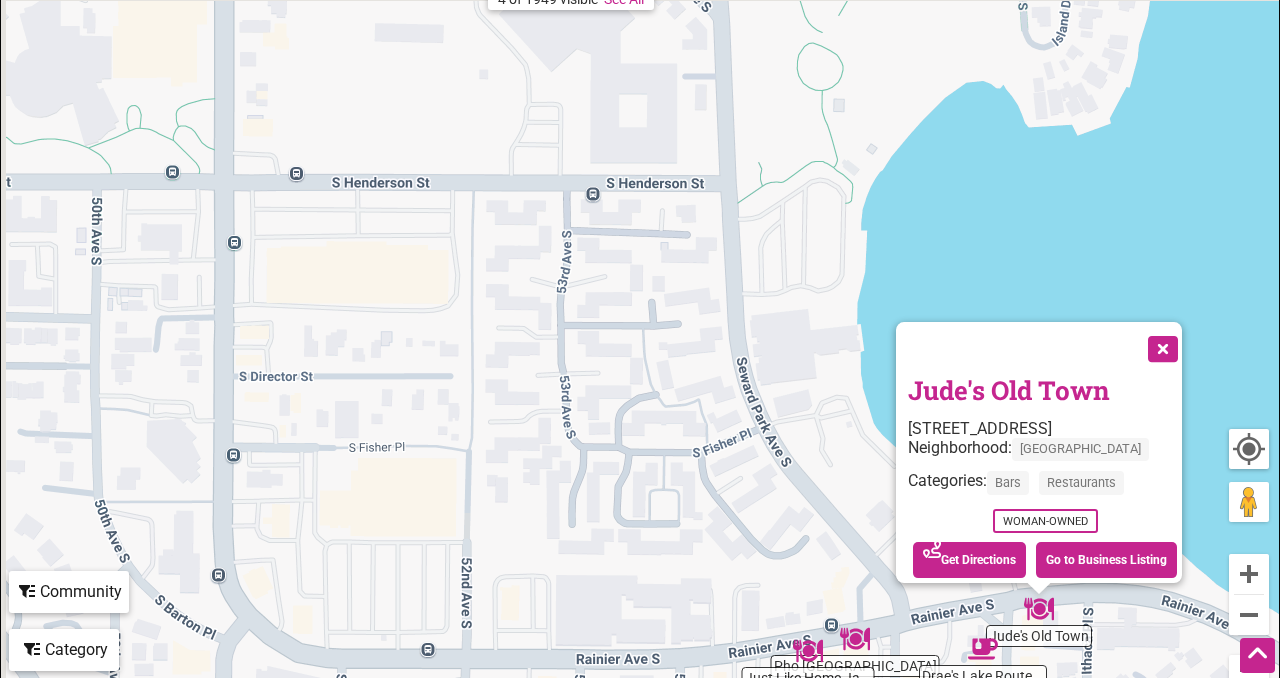 drag, startPoint x: 460, startPoint y: 247, endPoint x: 891, endPoint y: 575, distance: 541.61334 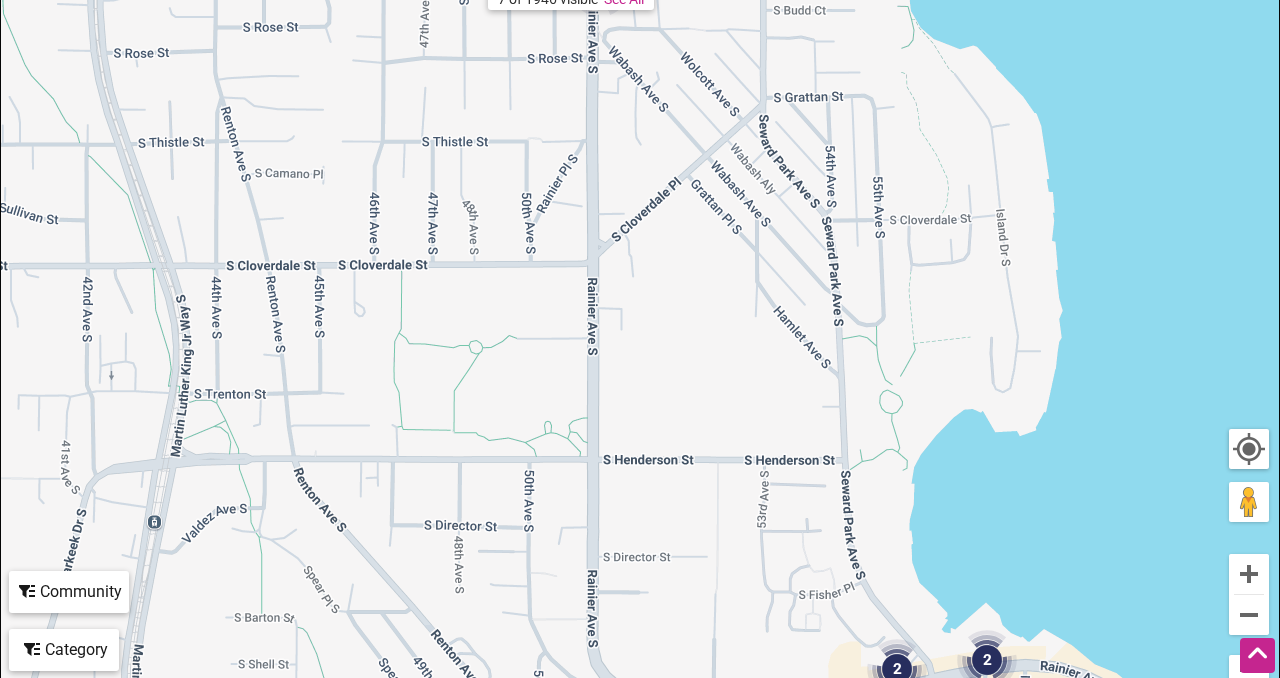 drag, startPoint x: 813, startPoint y: 253, endPoint x: 1013, endPoint y: 579, distance: 382.46045 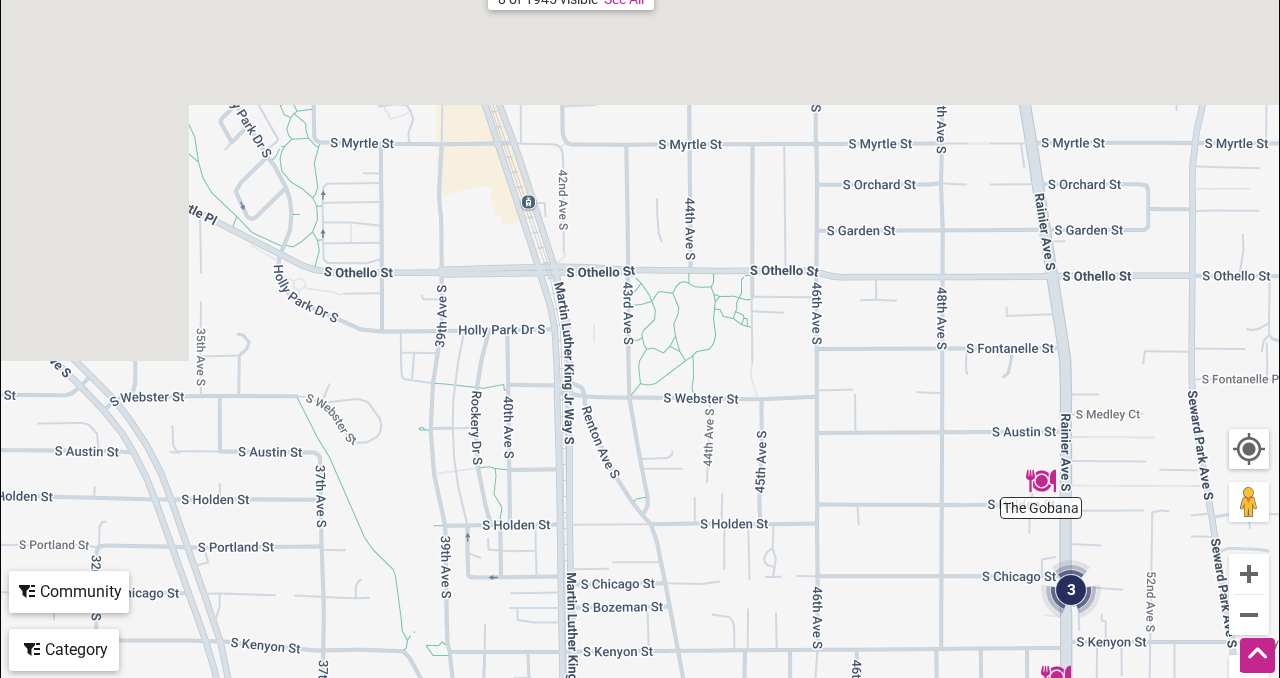 drag, startPoint x: 705, startPoint y: 220, endPoint x: 956, endPoint y: 634, distance: 484.14563 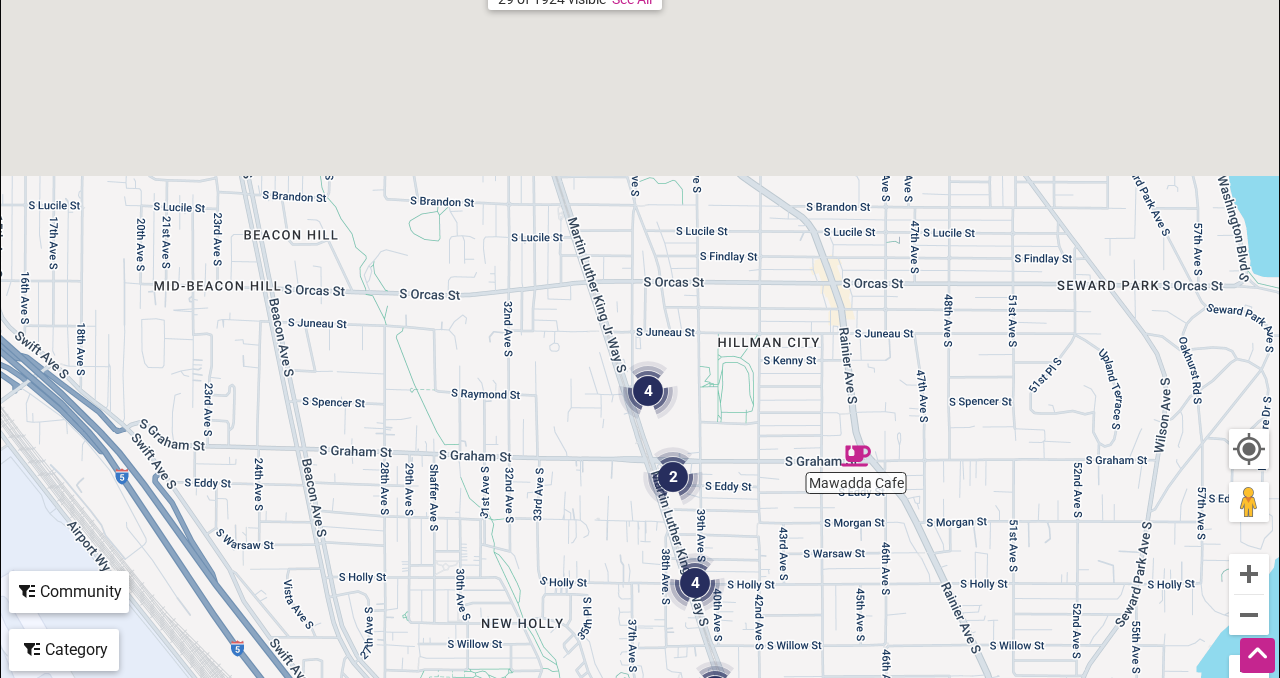 drag, startPoint x: 842, startPoint y: 245, endPoint x: 868, endPoint y: 677, distance: 432.7817 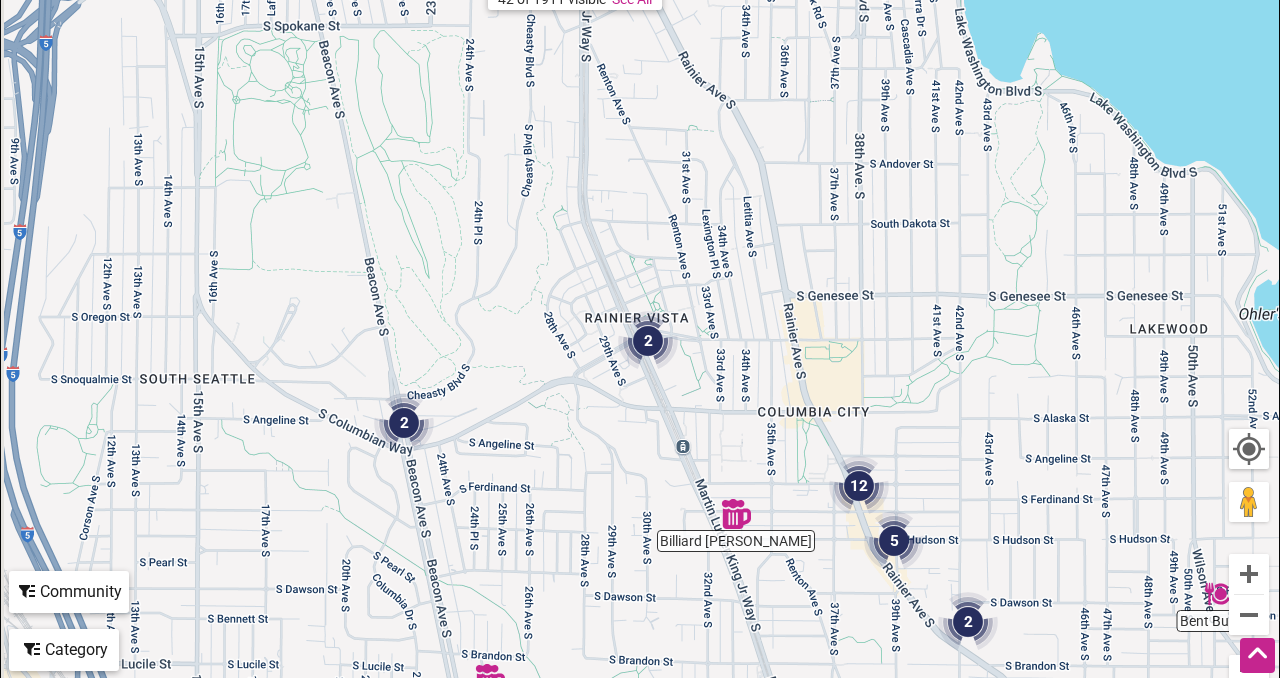 drag, startPoint x: 865, startPoint y: 128, endPoint x: 1063, endPoint y: 543, distance: 459.8141 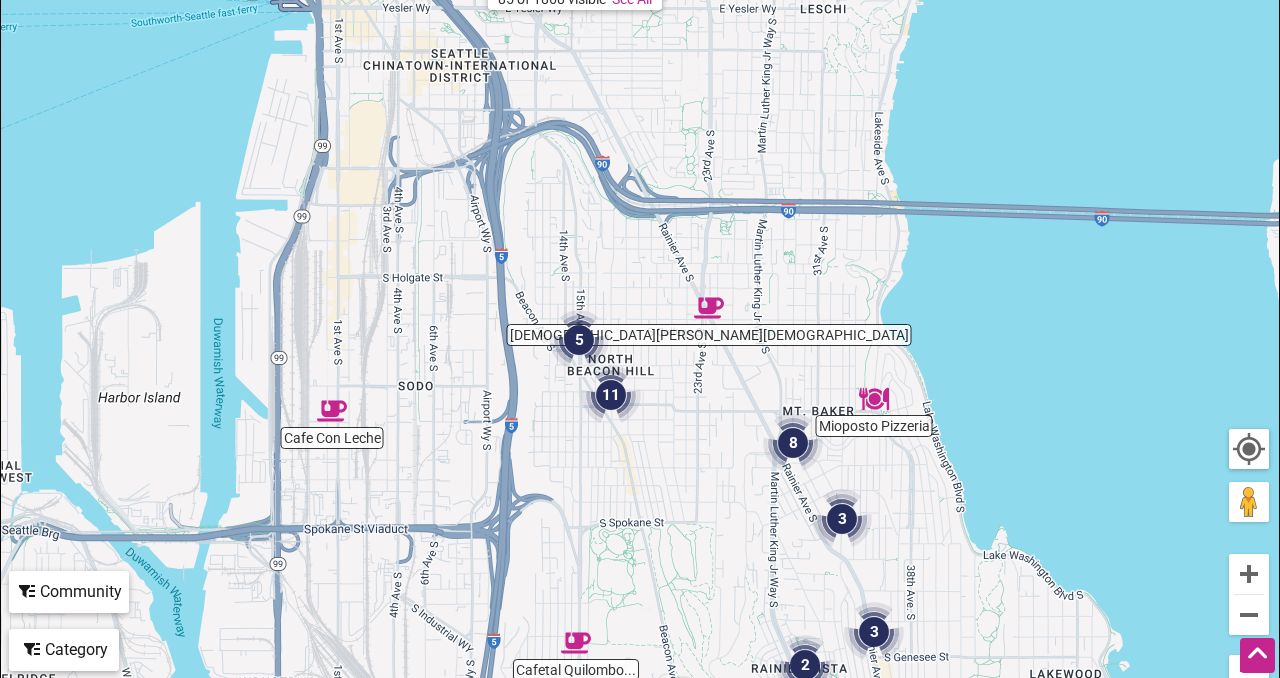 drag, startPoint x: 936, startPoint y: 106, endPoint x: 949, endPoint y: 474, distance: 368.22955 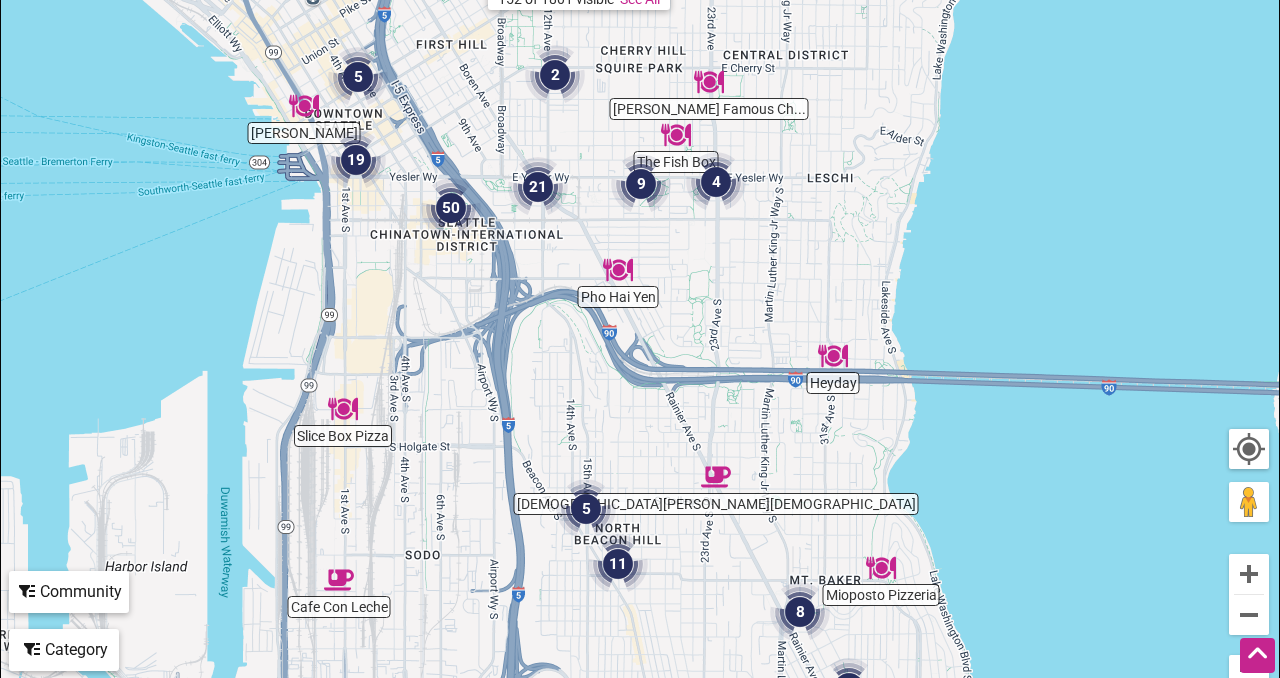 drag, startPoint x: 751, startPoint y: 133, endPoint x: 758, endPoint y: 310, distance: 177.13837 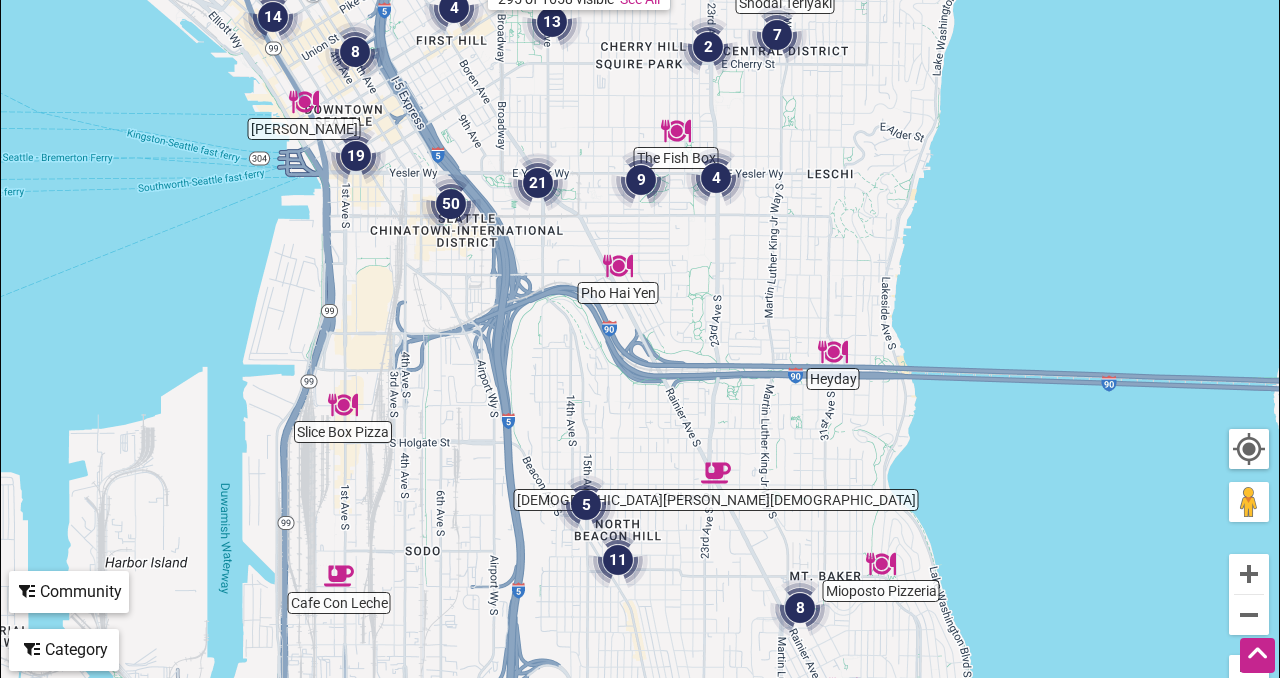 click on "To navigate, press the arrow keys." at bounding box center (640, 316) 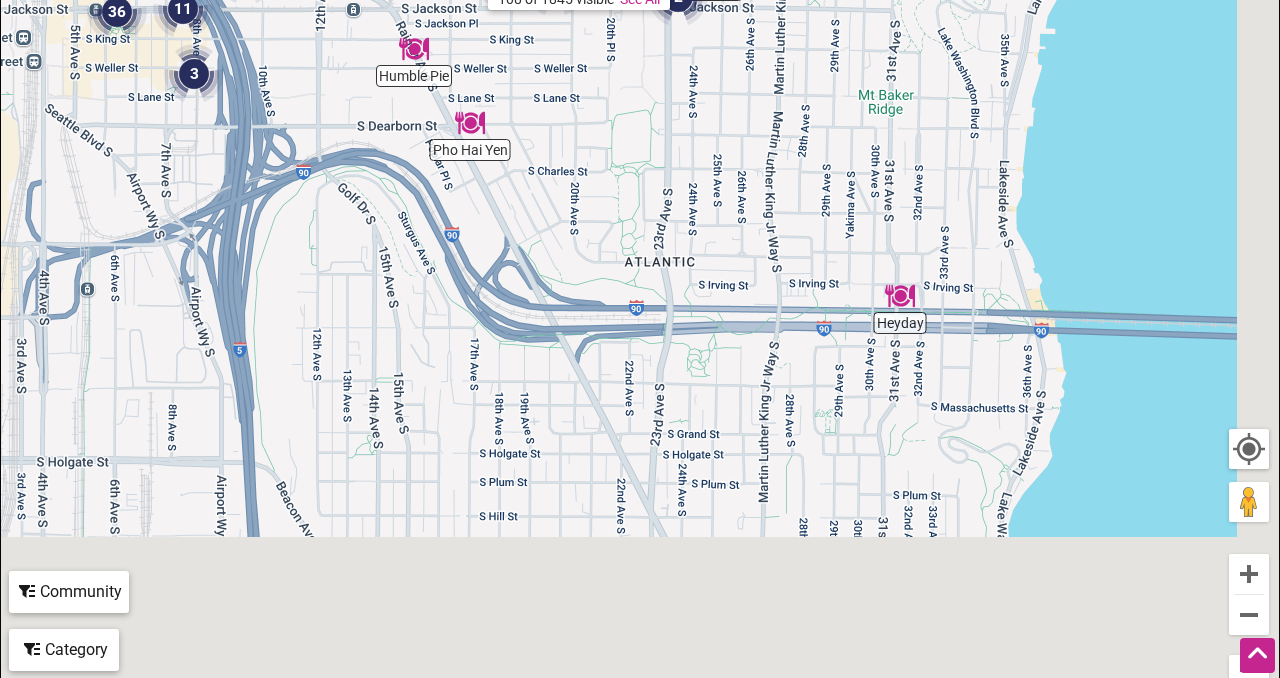 drag, startPoint x: 810, startPoint y: 448, endPoint x: 701, endPoint y: 60, distance: 403.01984 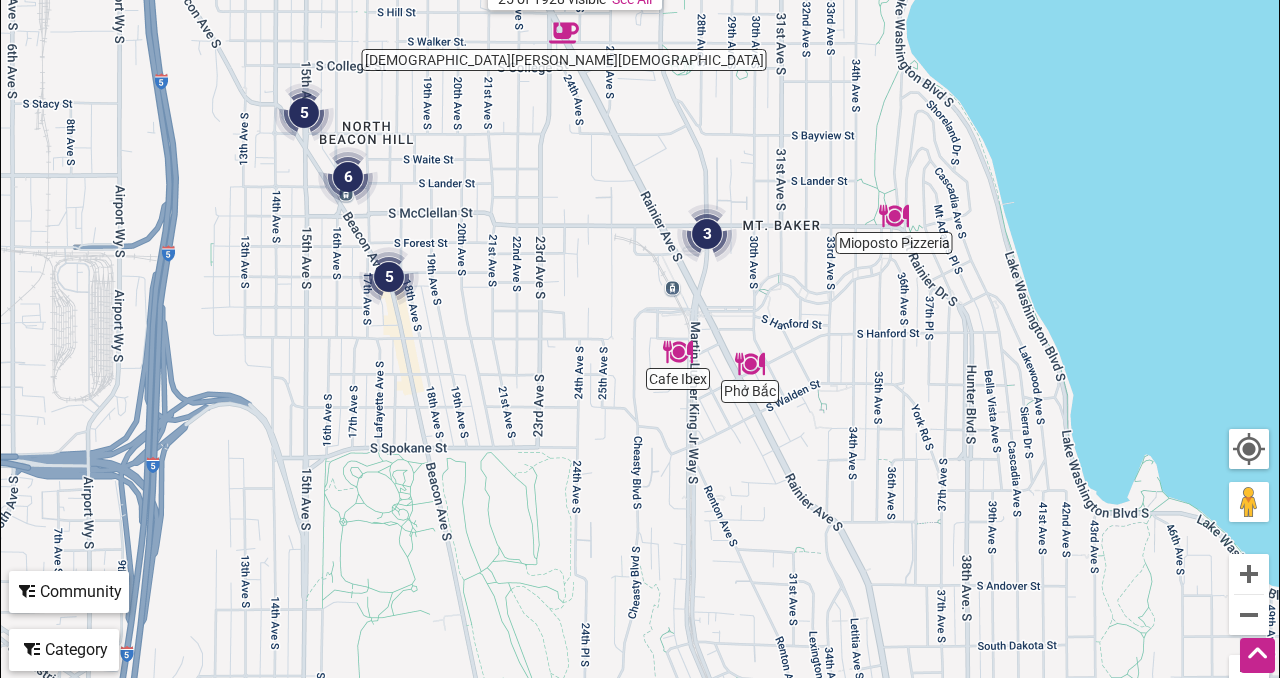 drag, startPoint x: 824, startPoint y: 390, endPoint x: 756, endPoint y: 68, distance: 329.1018 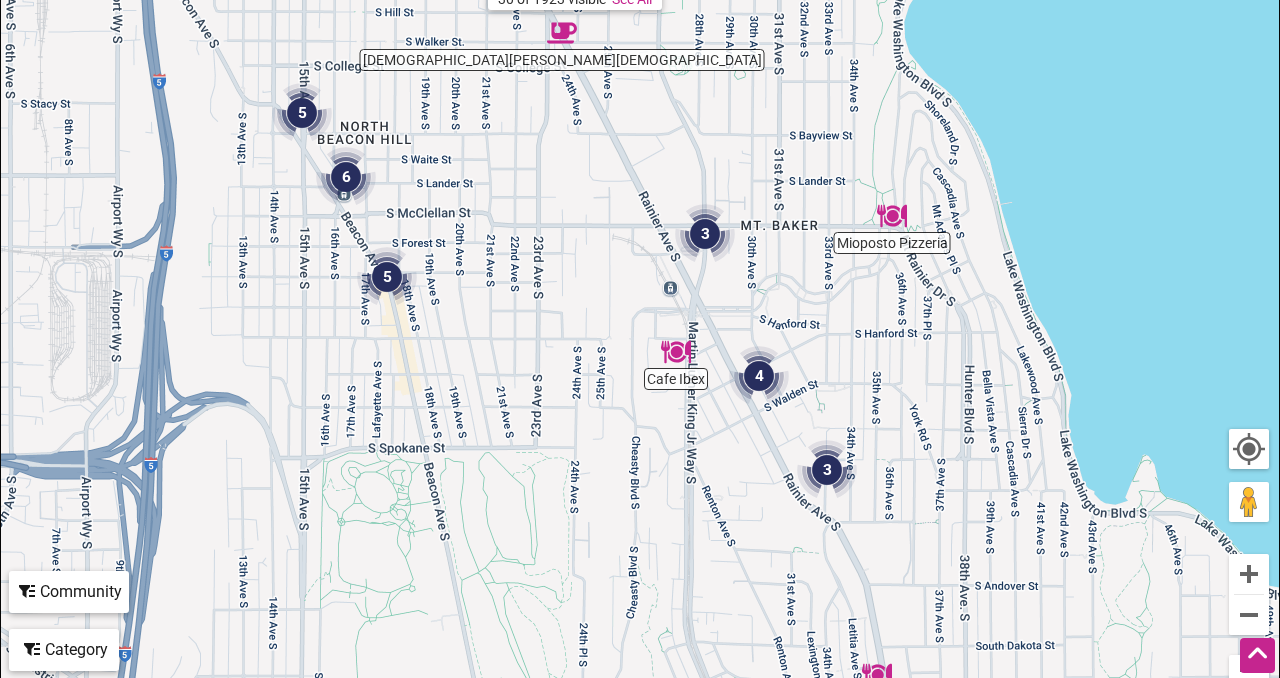 click at bounding box center [705, 234] 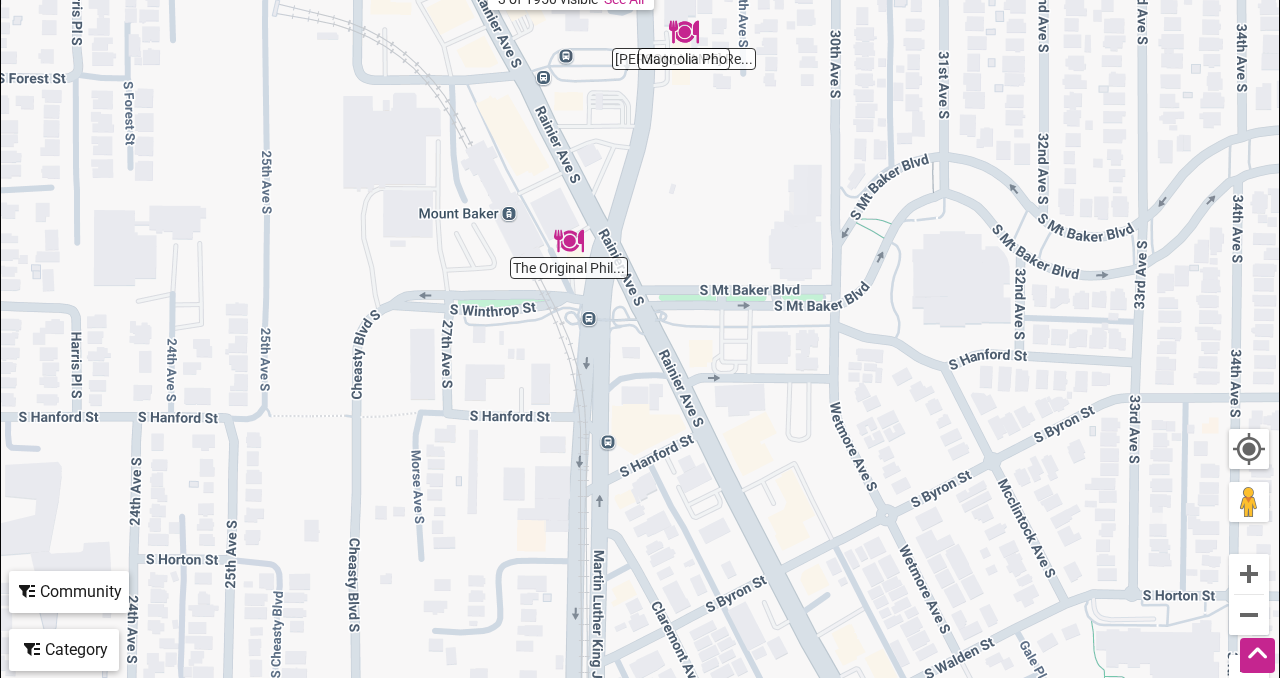 drag, startPoint x: 769, startPoint y: 541, endPoint x: 721, endPoint y: 257, distance: 288.02777 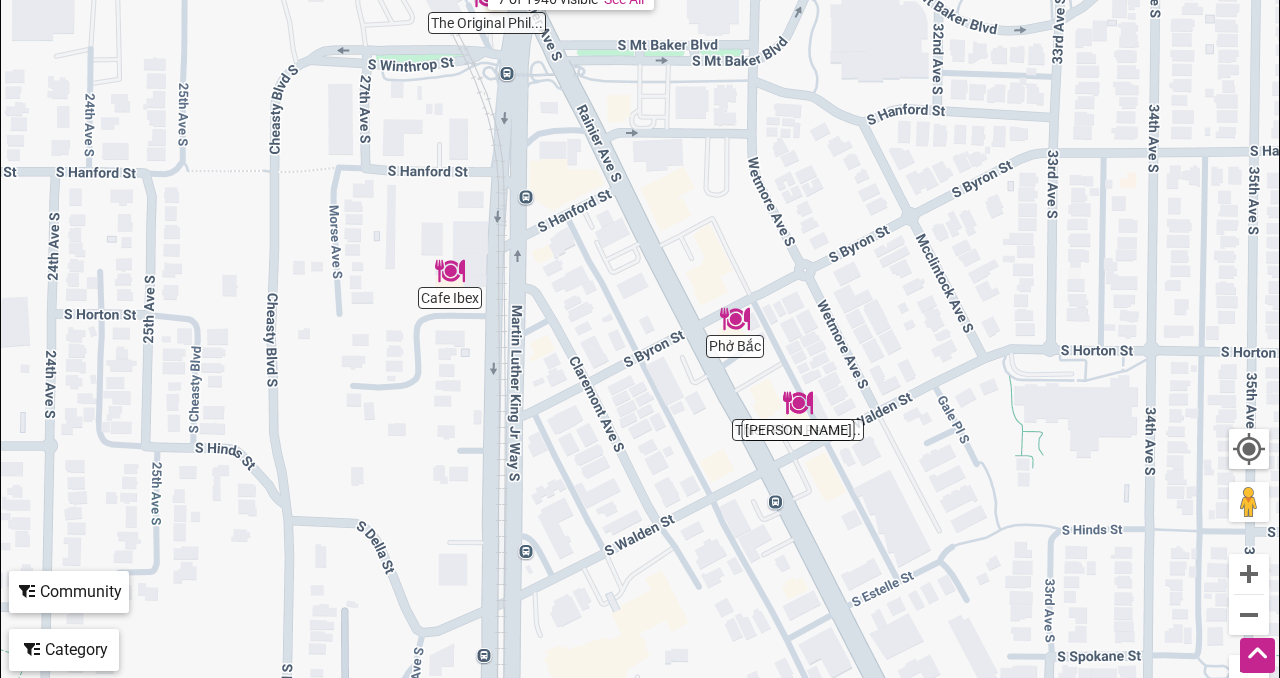 drag, startPoint x: 847, startPoint y: 409, endPoint x: 762, endPoint y: 166, distance: 257.43738 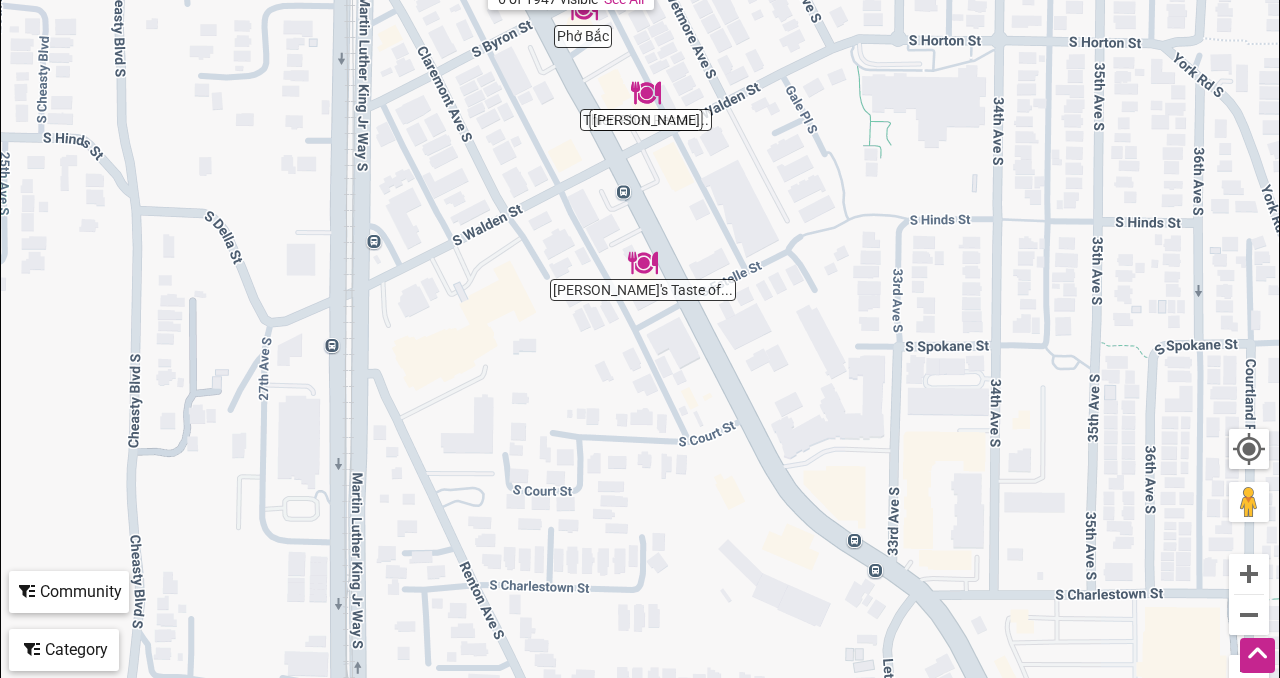drag, startPoint x: 929, startPoint y: 401, endPoint x: 778, endPoint y: 88, distance: 347.51978 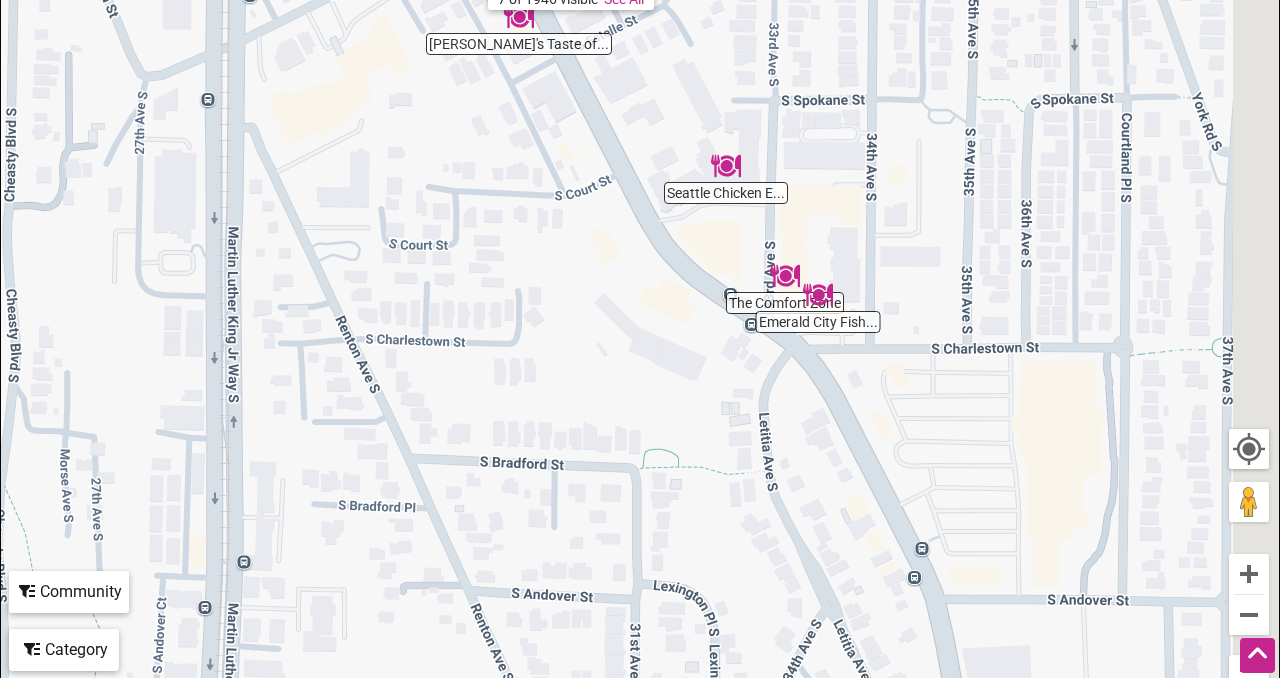drag, startPoint x: 1031, startPoint y: 380, endPoint x: 829, endPoint y: 169, distance: 292.10443 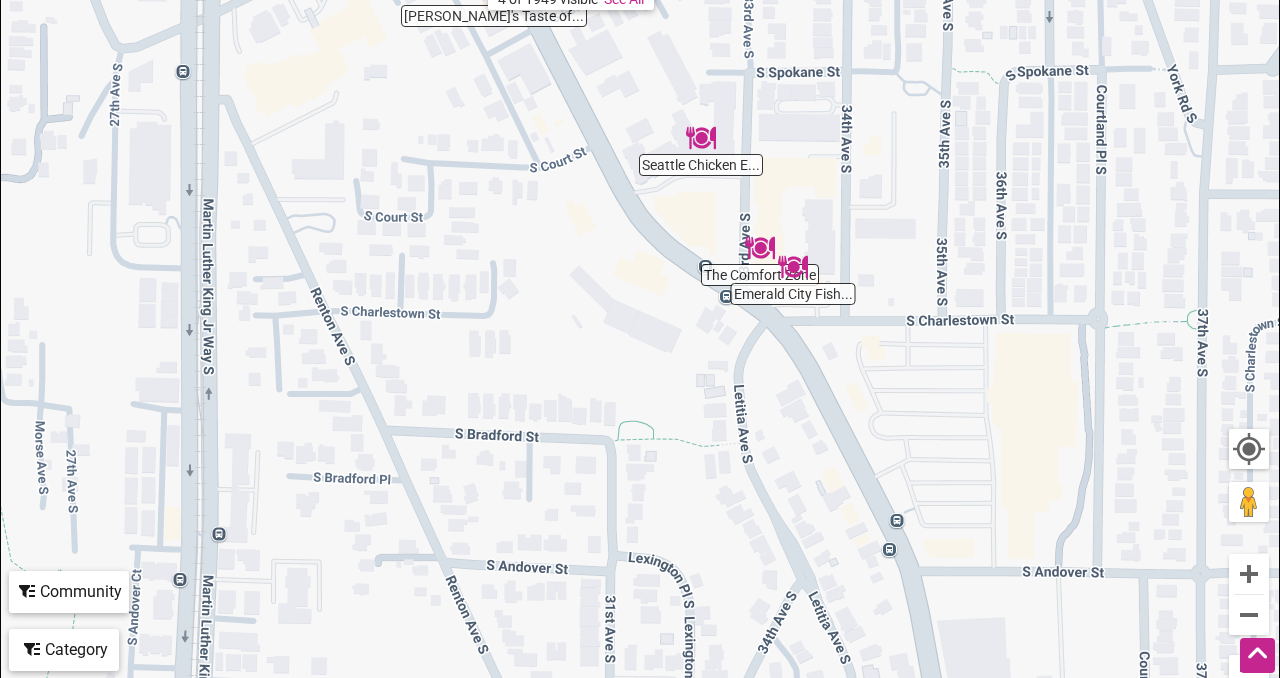 click on "To navigate, press the arrow keys." at bounding box center (640, 316) 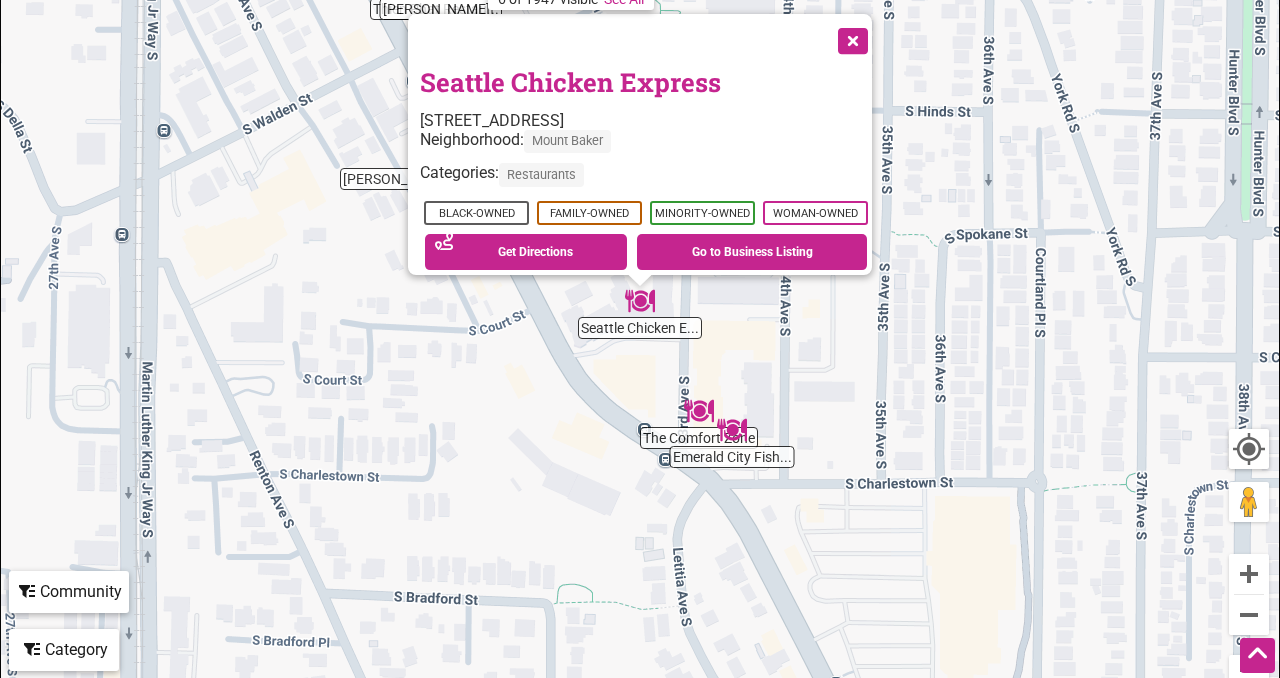 click at bounding box center (851, 39) 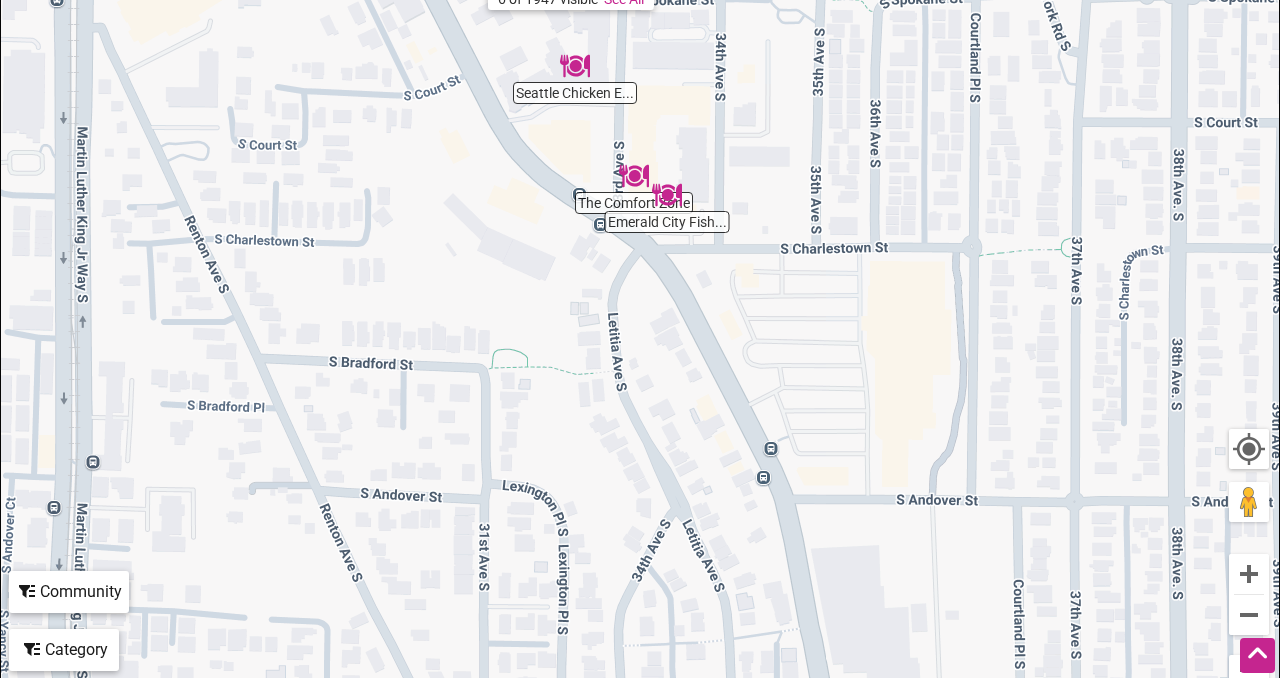 drag, startPoint x: 849, startPoint y: 398, endPoint x: 784, endPoint y: 160, distance: 246.71643 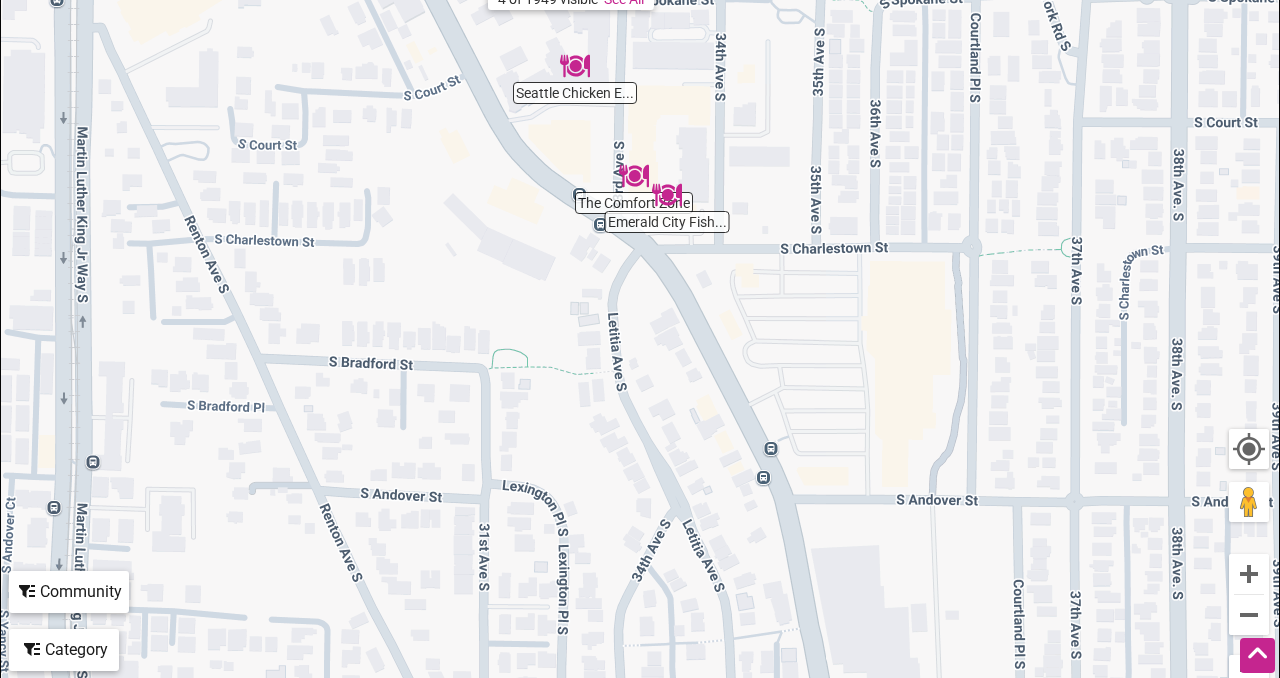 click at bounding box center (634, 176) 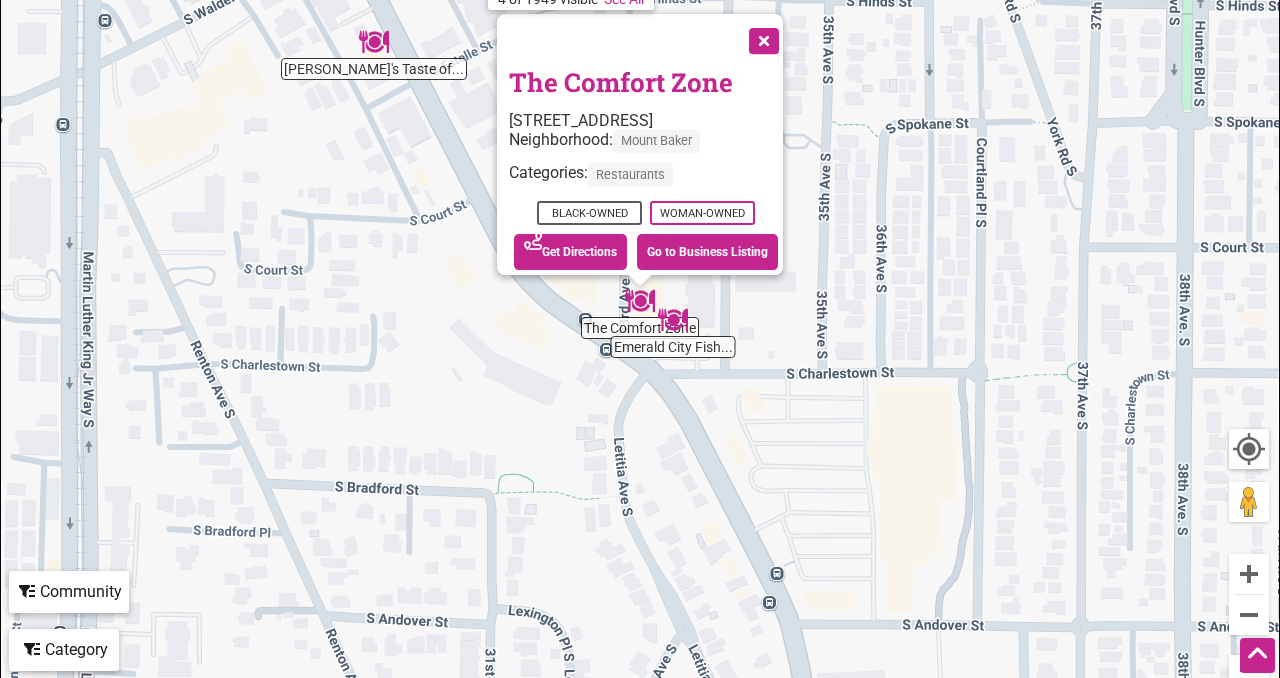 click at bounding box center [762, 39] 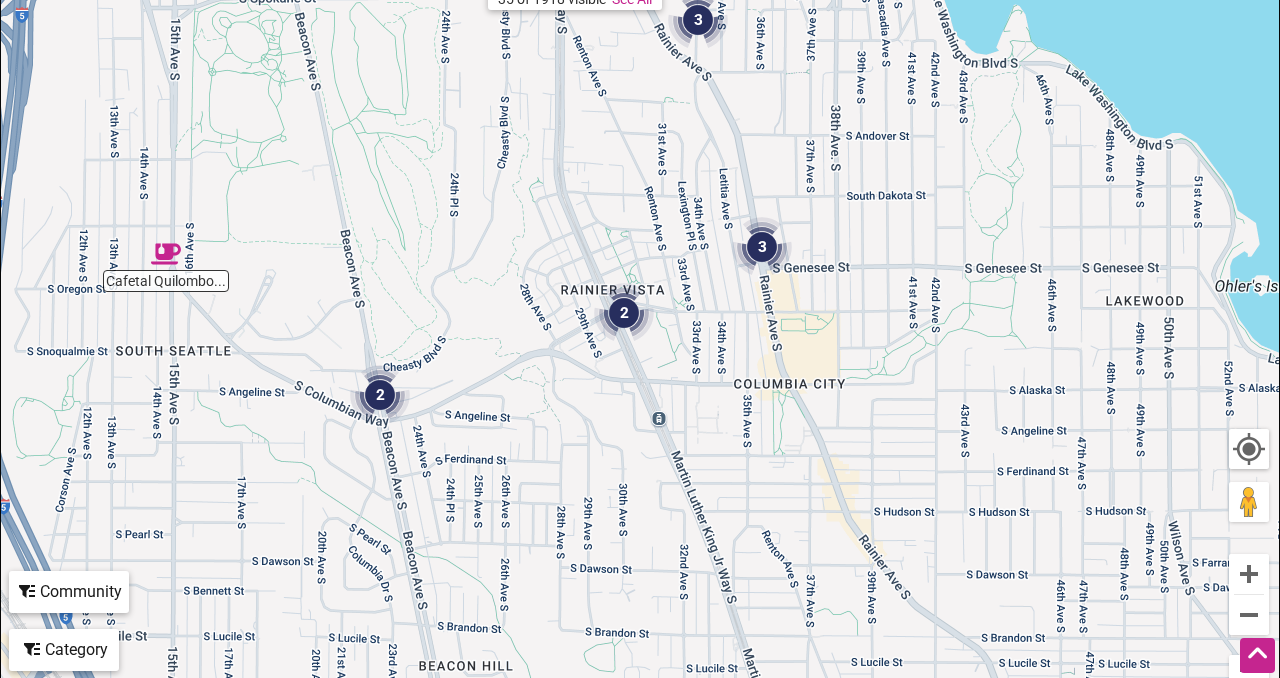 drag, startPoint x: 923, startPoint y: 457, endPoint x: 838, endPoint y: 207, distance: 264.05493 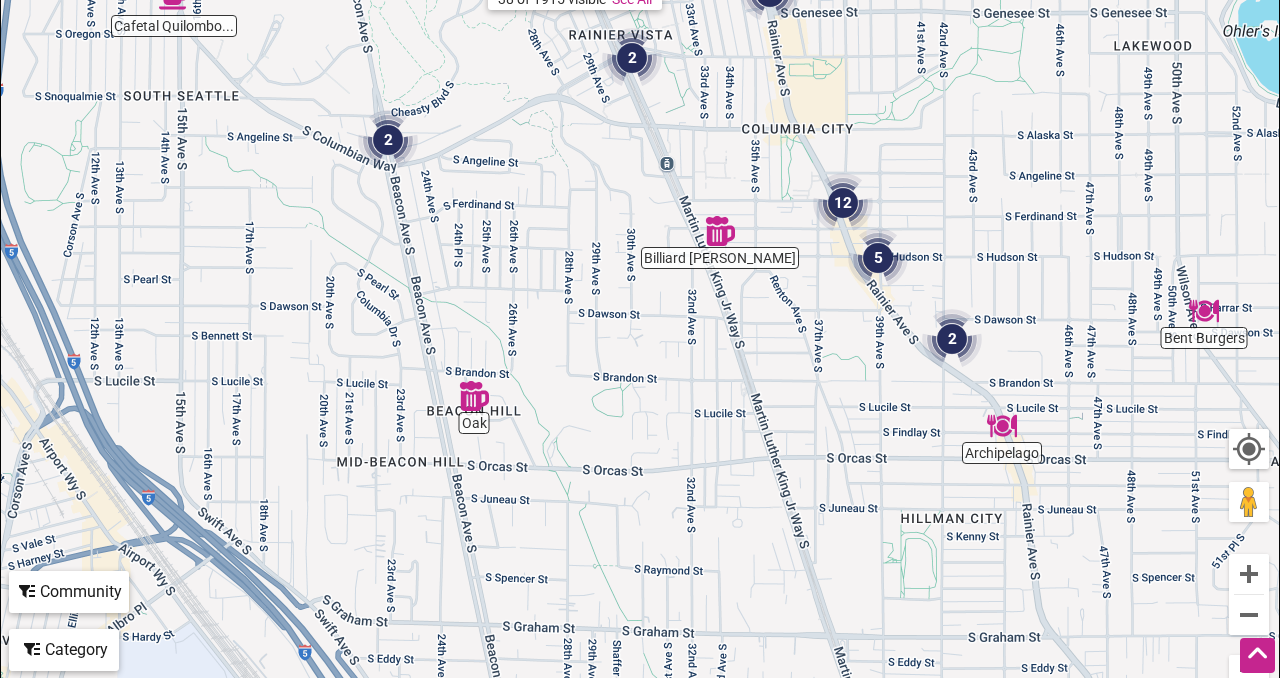 drag, startPoint x: 501, startPoint y: 493, endPoint x: 508, endPoint y: 232, distance: 261.09384 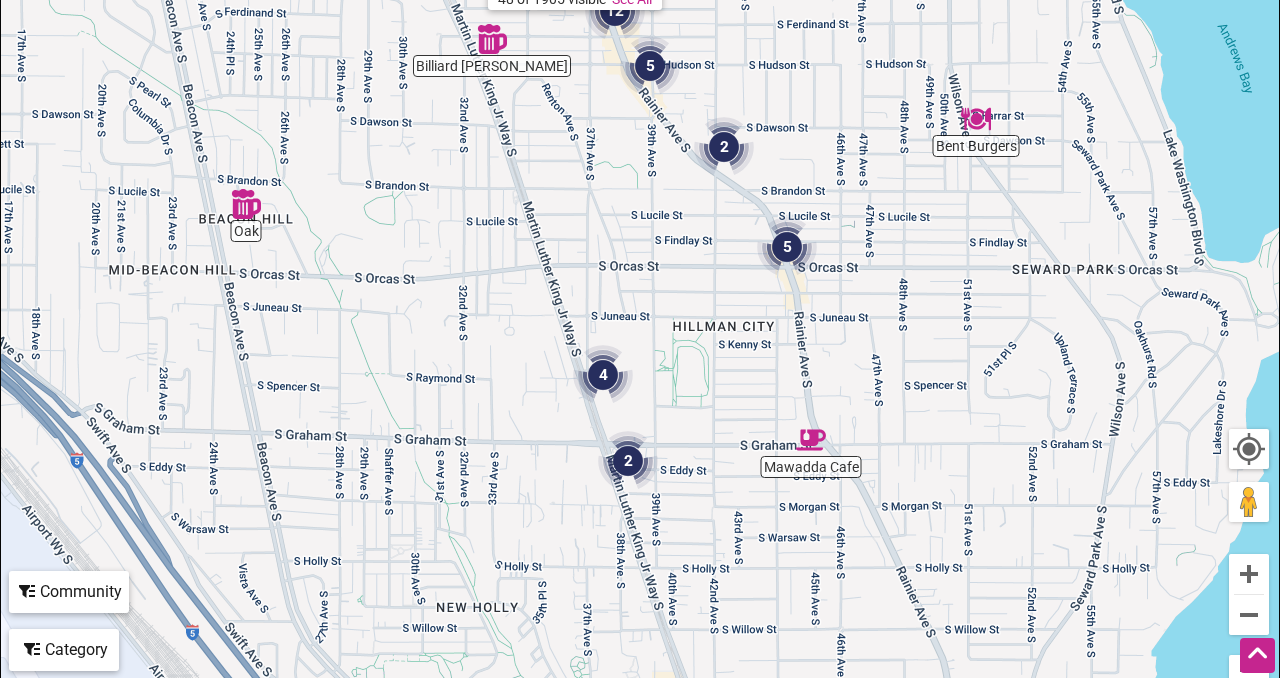 drag, startPoint x: 934, startPoint y: 408, endPoint x: 706, endPoint y: 218, distance: 296.7895 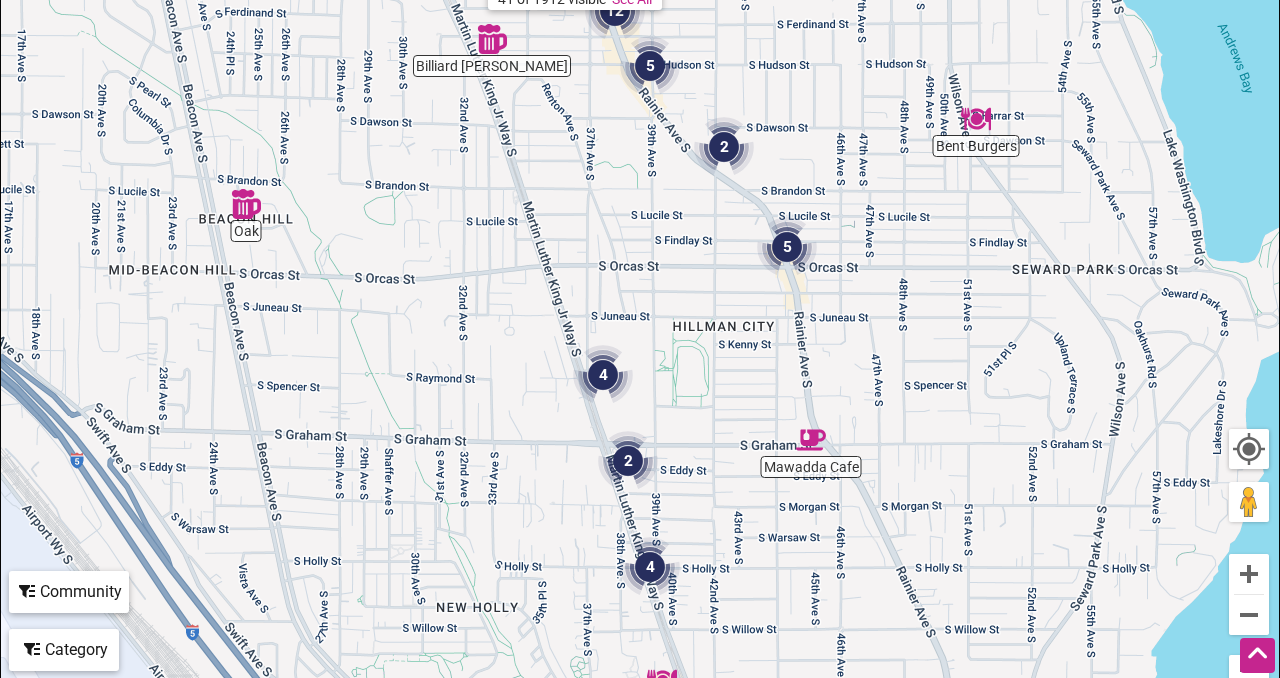 click at bounding box center [603, 375] 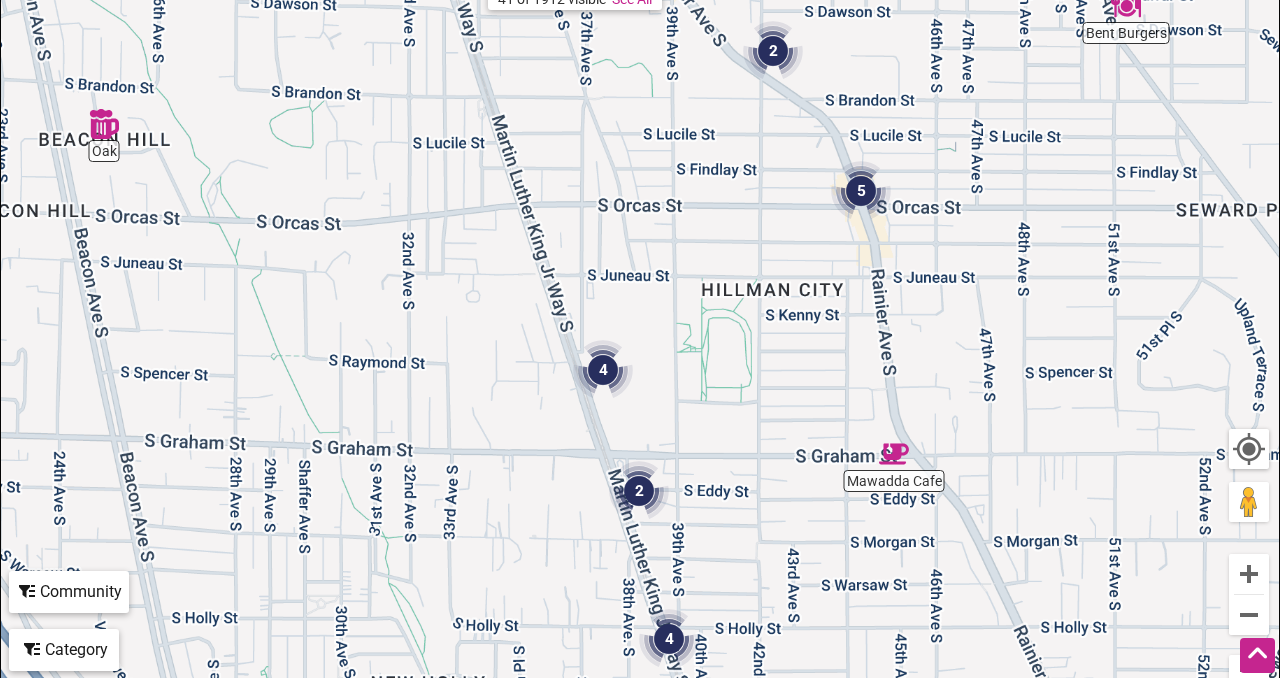 click at bounding box center [603, 370] 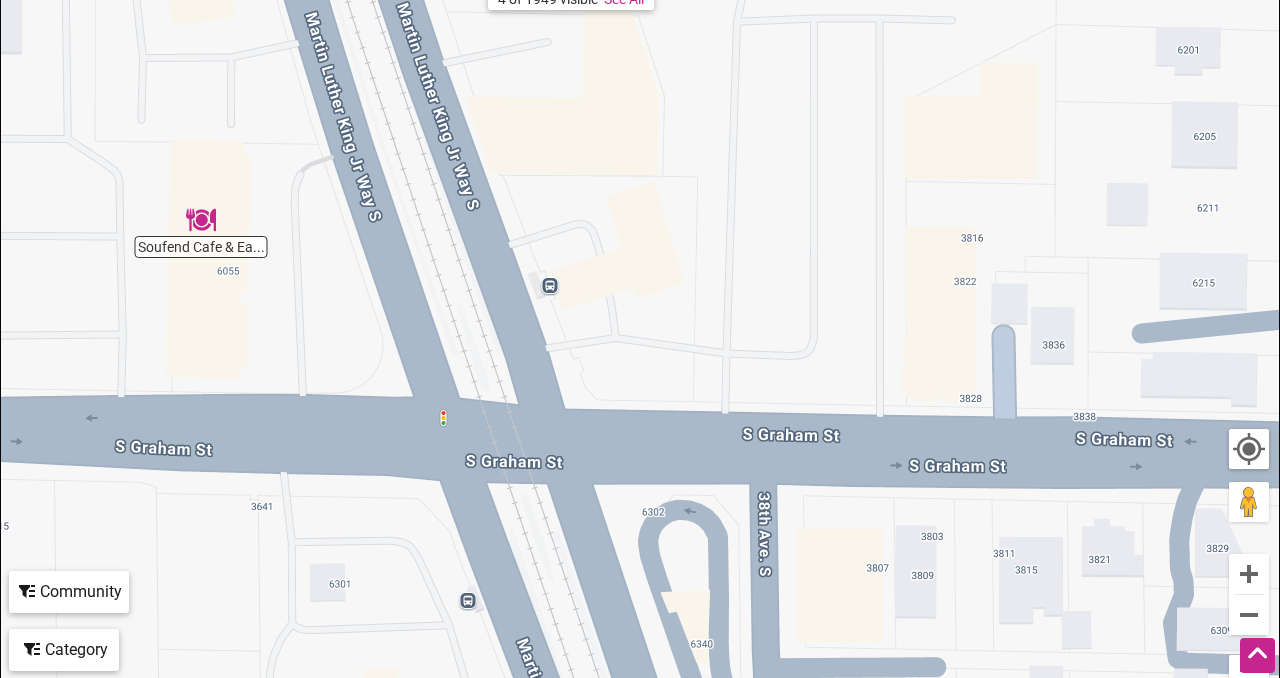 drag, startPoint x: 667, startPoint y: 372, endPoint x: 531, endPoint y: -28, distance: 422.48788 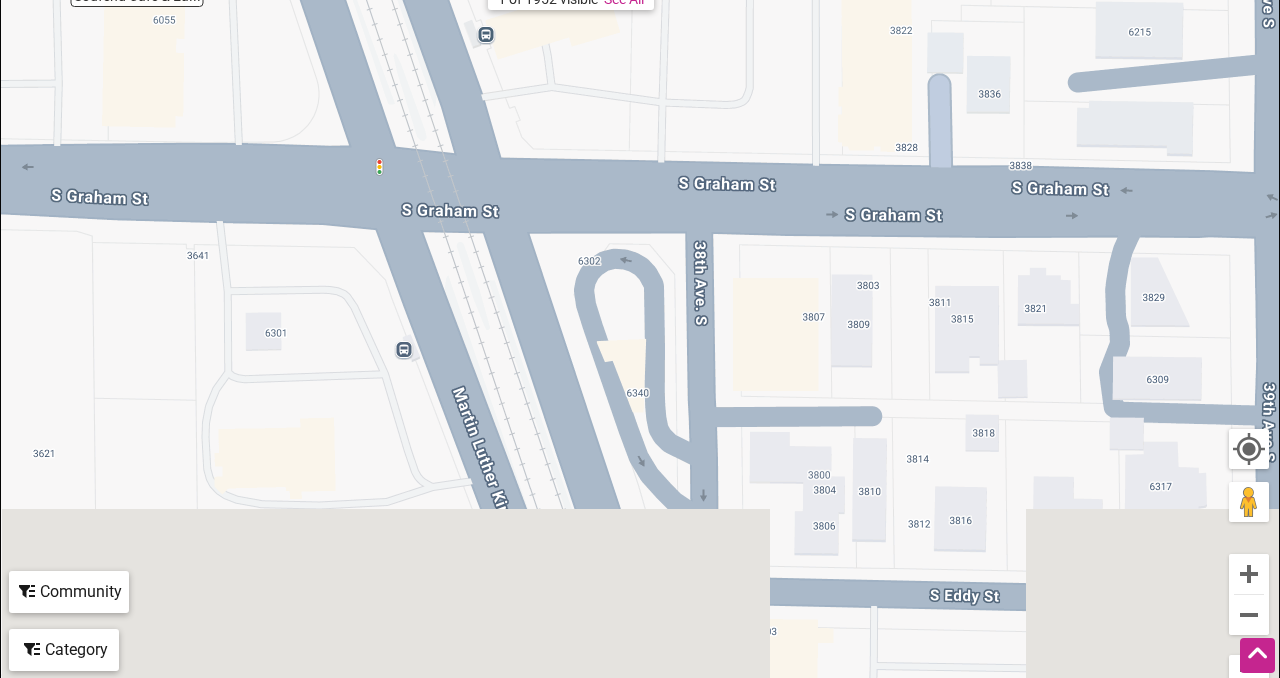 drag, startPoint x: 762, startPoint y: 274, endPoint x: 689, endPoint y: -45, distance: 327.2461 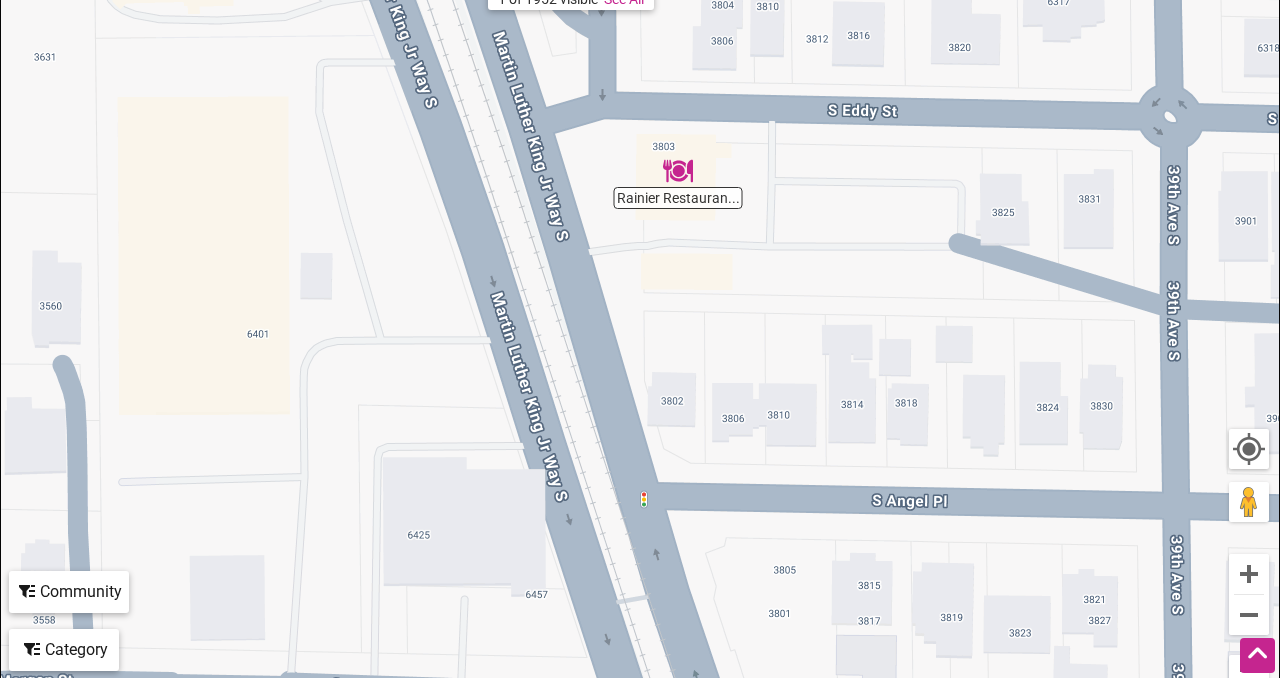drag, startPoint x: 894, startPoint y: 504, endPoint x: 823, endPoint y: 114, distance: 396.41016 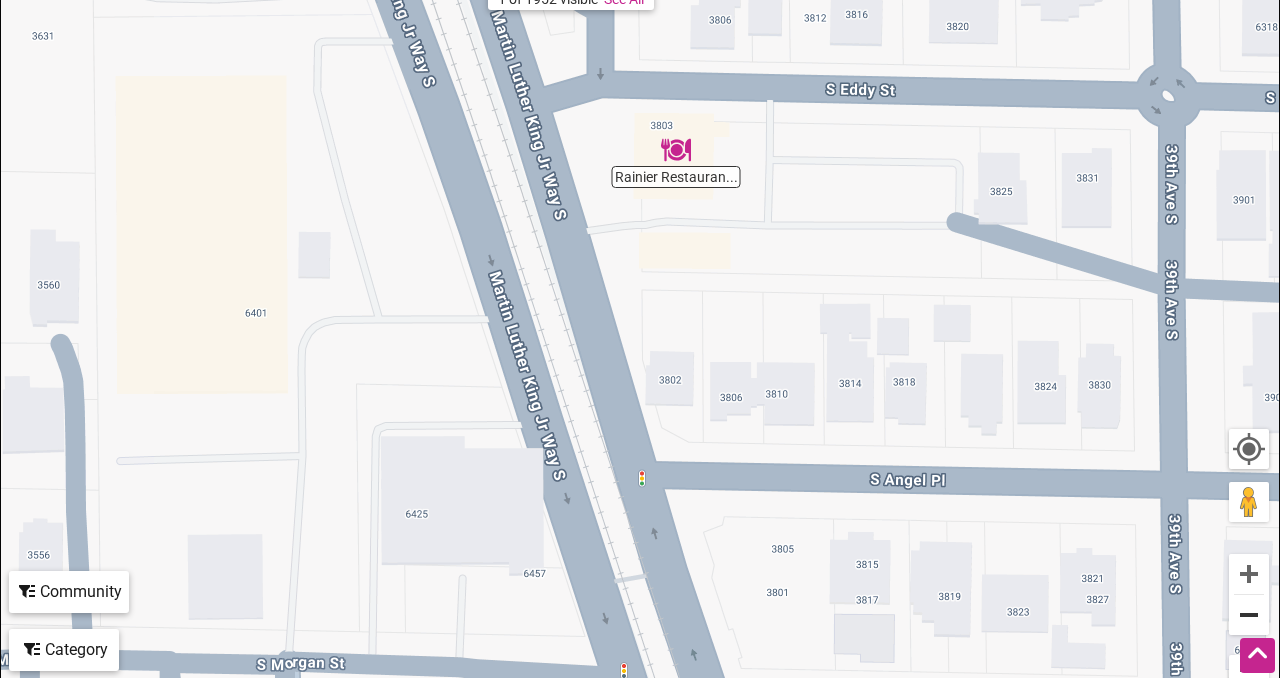 click at bounding box center [1249, 615] 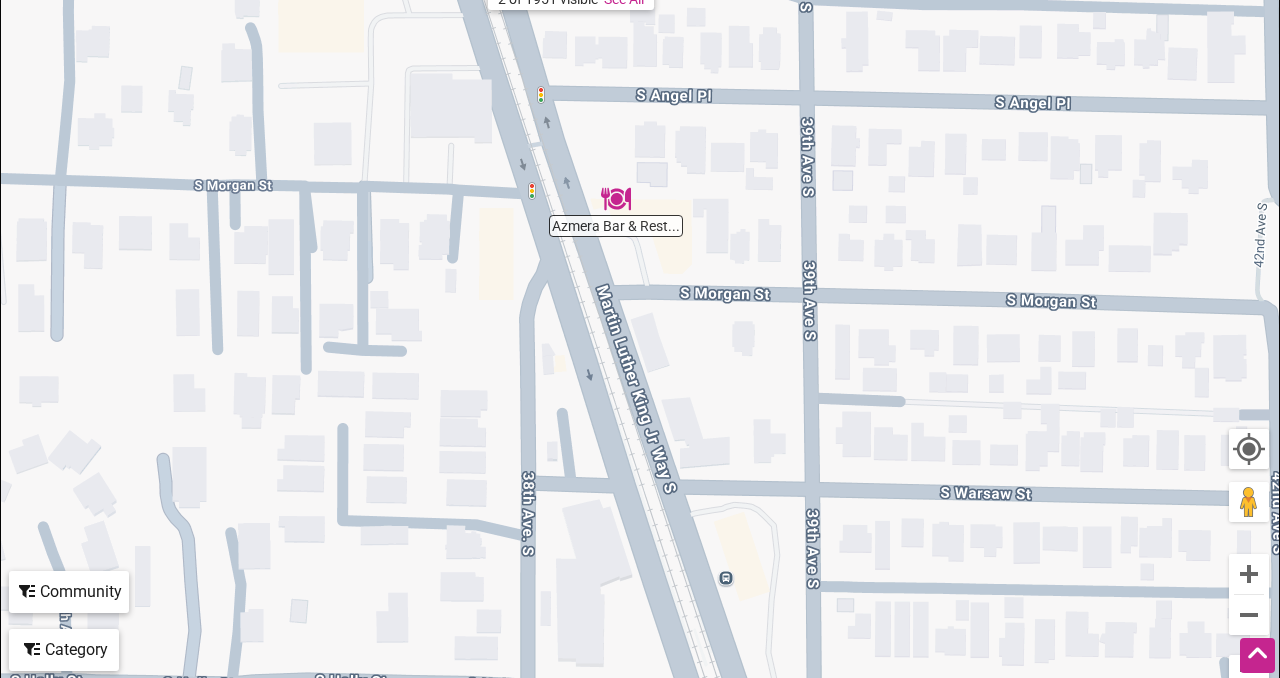 drag, startPoint x: 1039, startPoint y: 504, endPoint x: 939, endPoint y: 196, distance: 323.82712 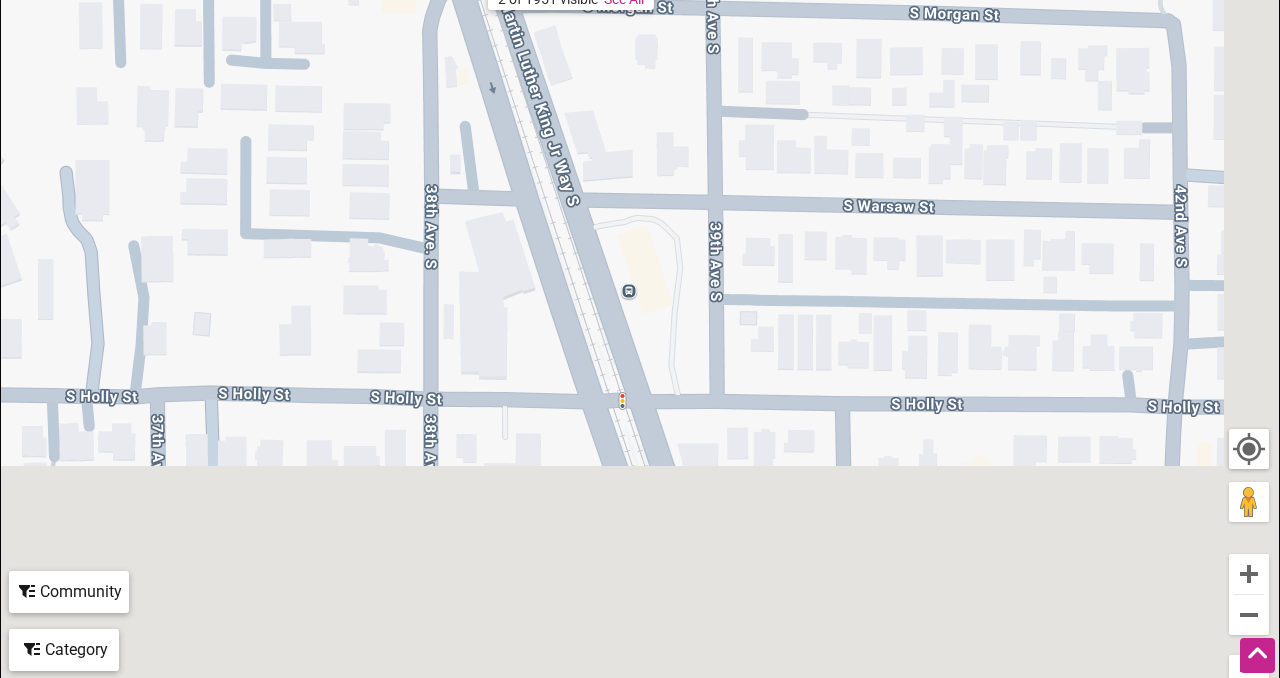 drag, startPoint x: 942, startPoint y: 201, endPoint x: 837, endPoint y: -108, distance: 326.35257 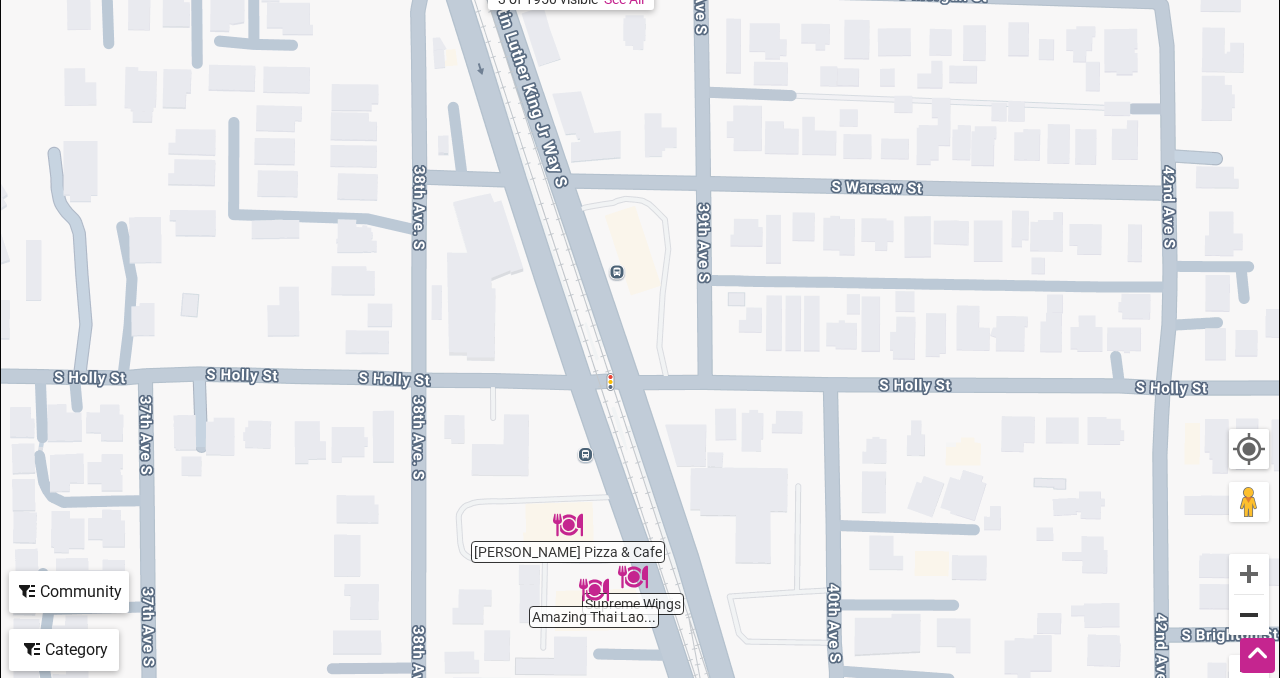 click at bounding box center (1249, 615) 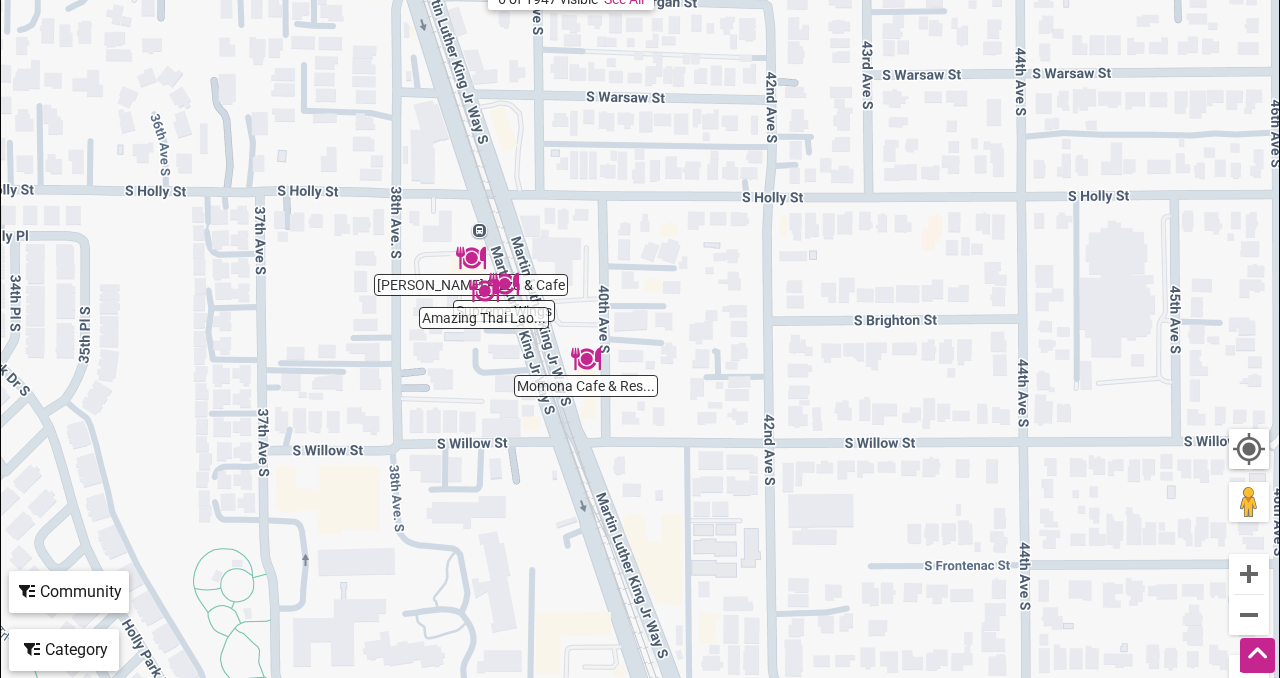 drag, startPoint x: 1085, startPoint y: 569, endPoint x: 946, endPoint y: 409, distance: 211.94576 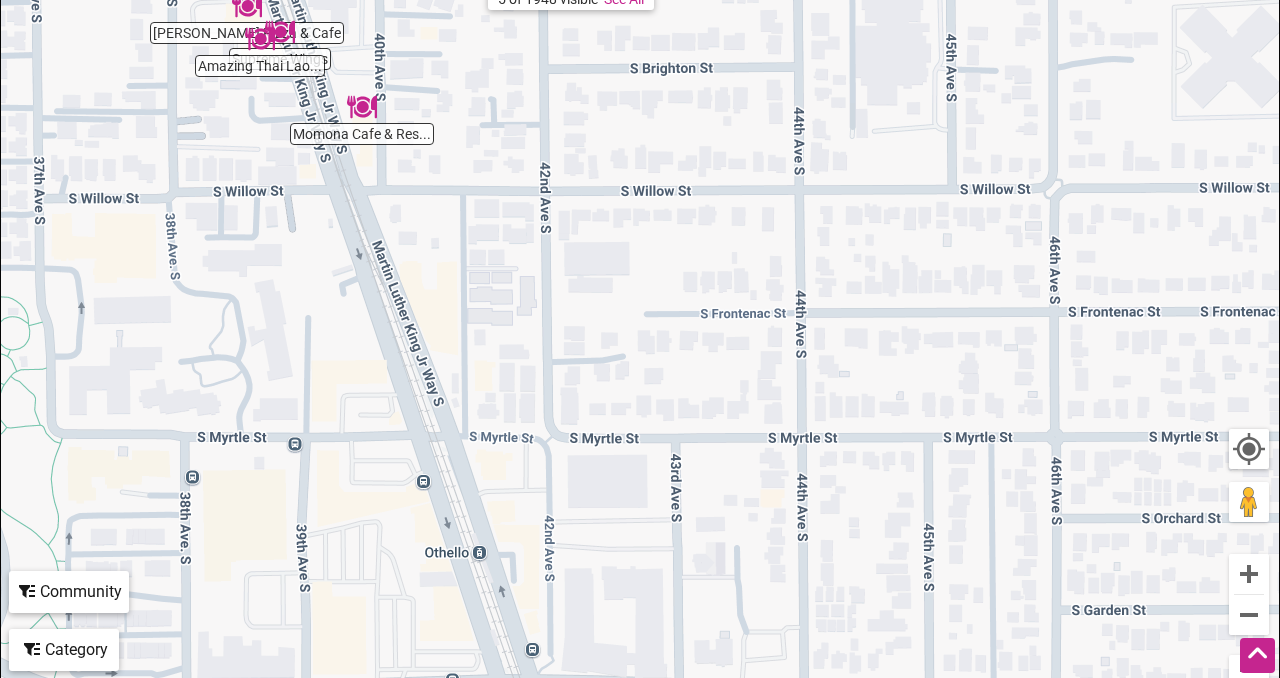 drag, startPoint x: 947, startPoint y: 415, endPoint x: 715, endPoint y: 161, distance: 344.00583 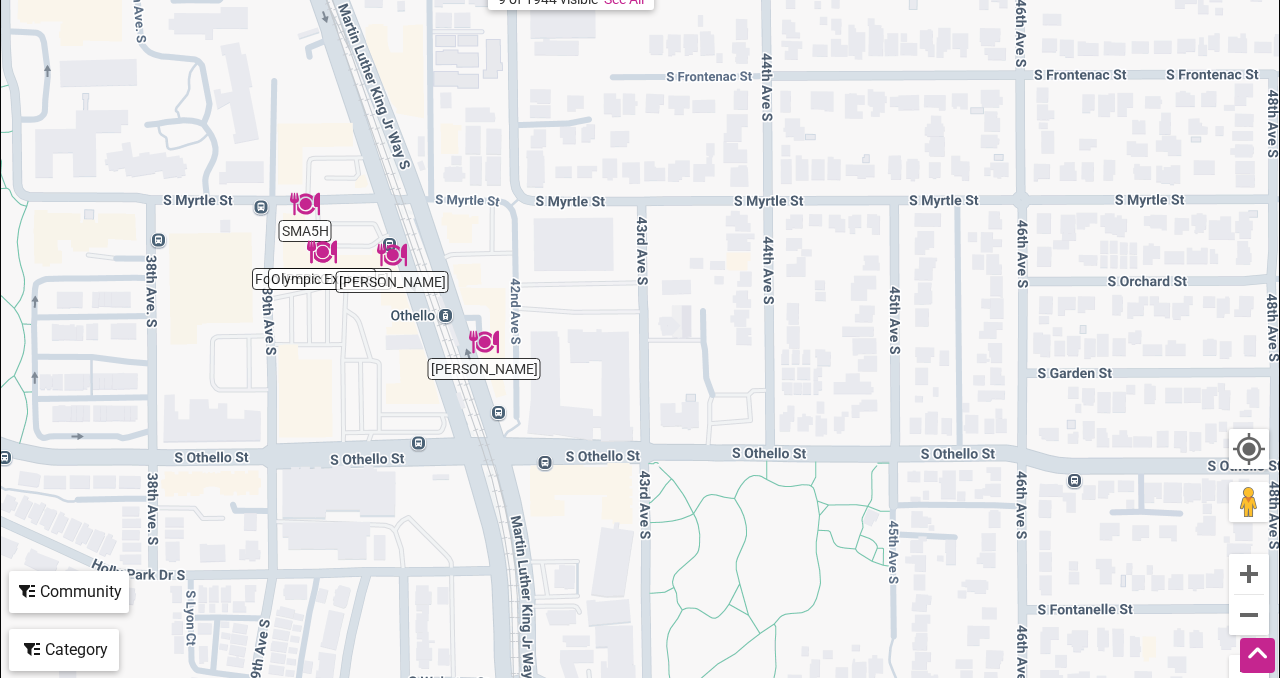 drag, startPoint x: 1055, startPoint y: 515, endPoint x: 1026, endPoint y: 293, distance: 223.88614 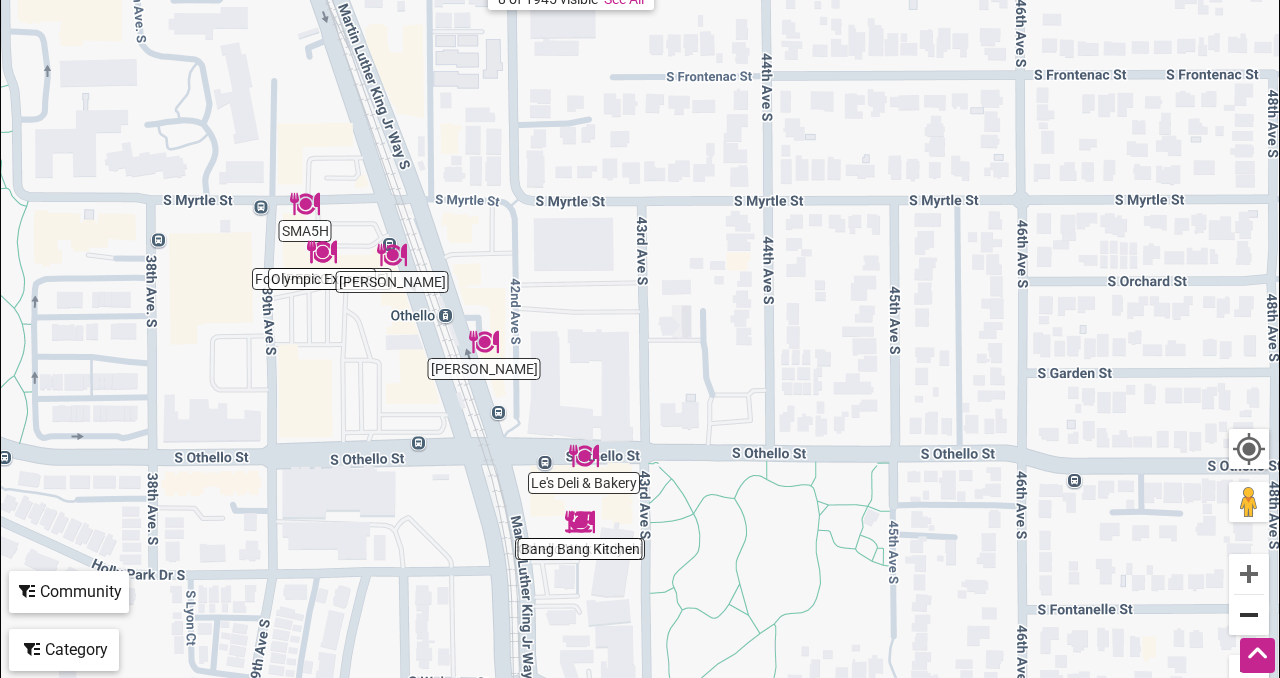 click at bounding box center [1249, 615] 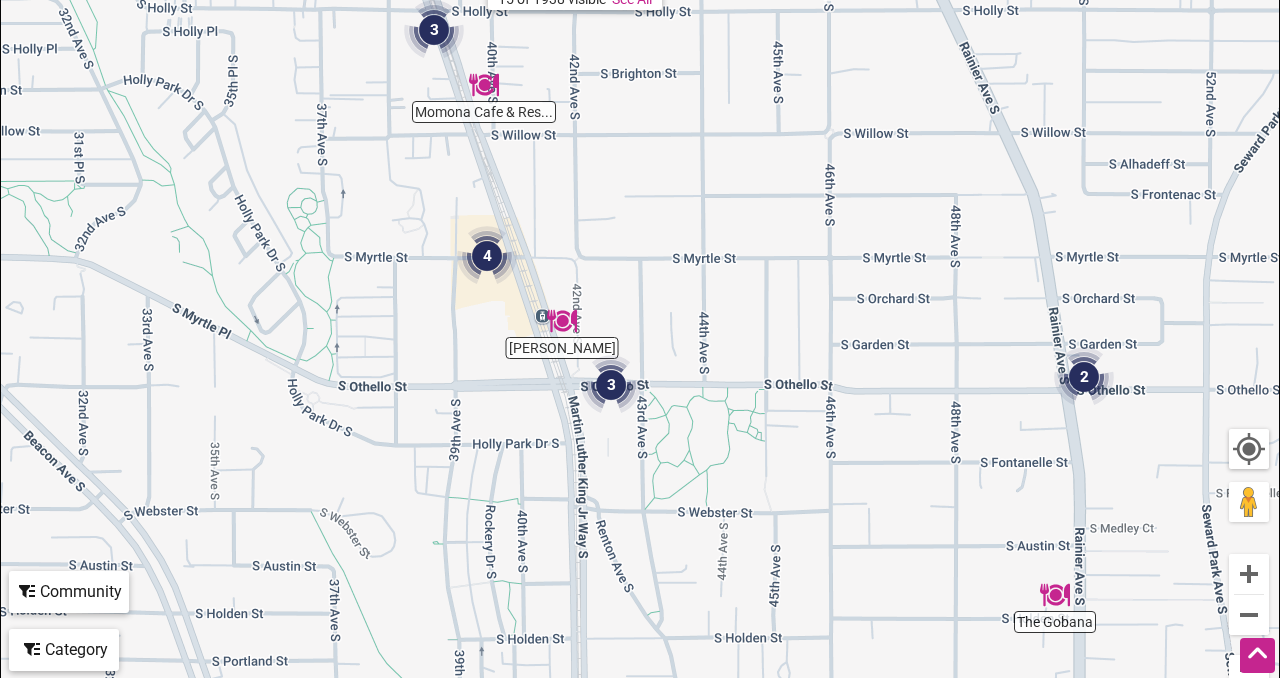 drag, startPoint x: 1184, startPoint y: 657, endPoint x: 1135, endPoint y: 628, distance: 56.938564 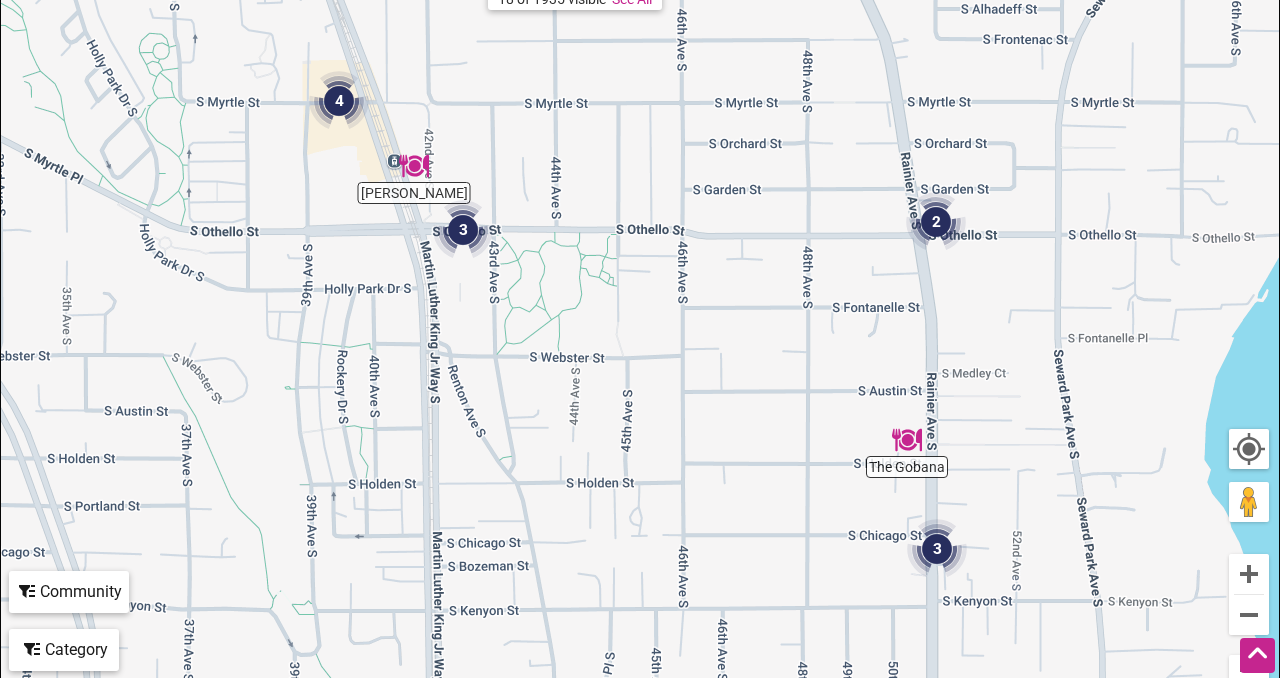 drag, startPoint x: 1138, startPoint y: 621, endPoint x: 1054, endPoint y: 497, distance: 149.77316 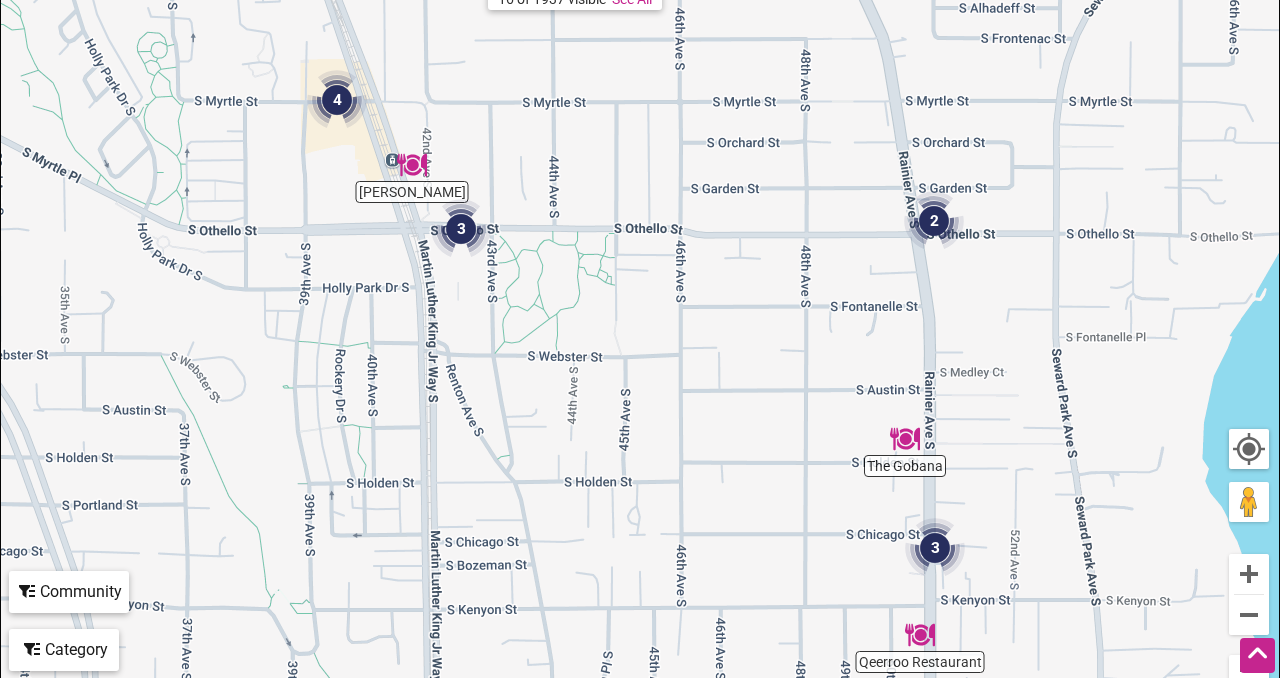 click on "To navigate, press the arrow keys." at bounding box center [640, 316] 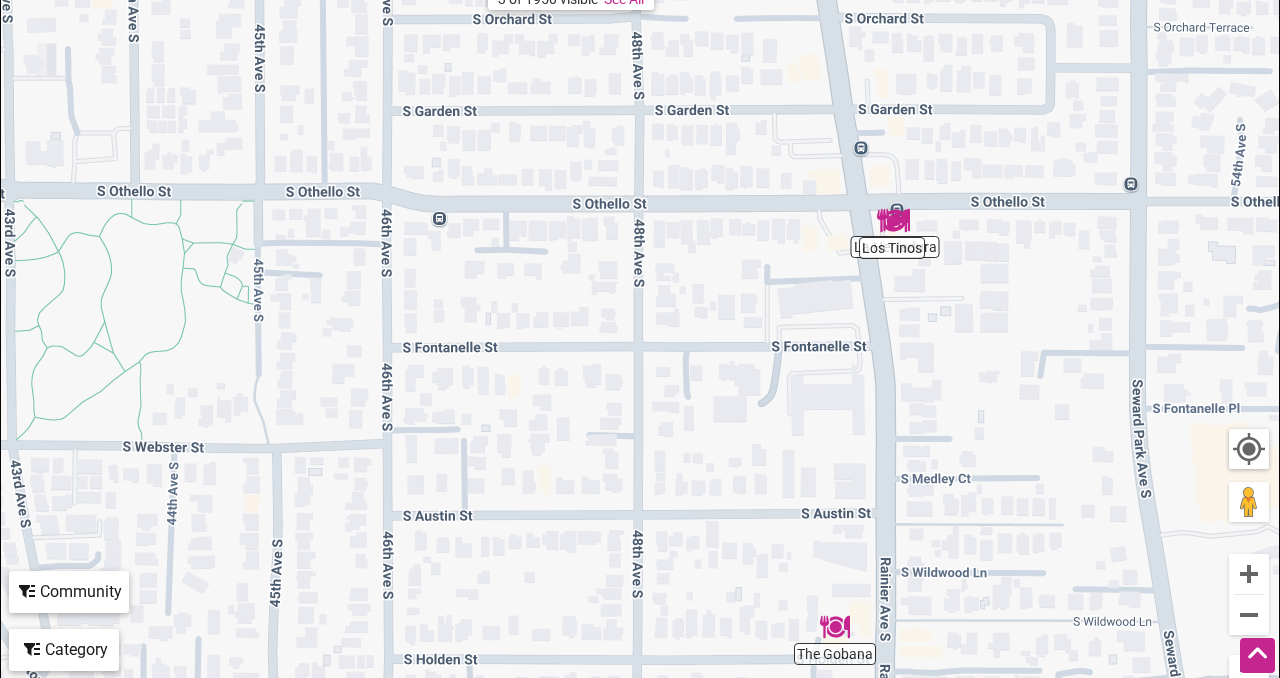 click on "To navigate, press the arrow keys." at bounding box center [640, 316] 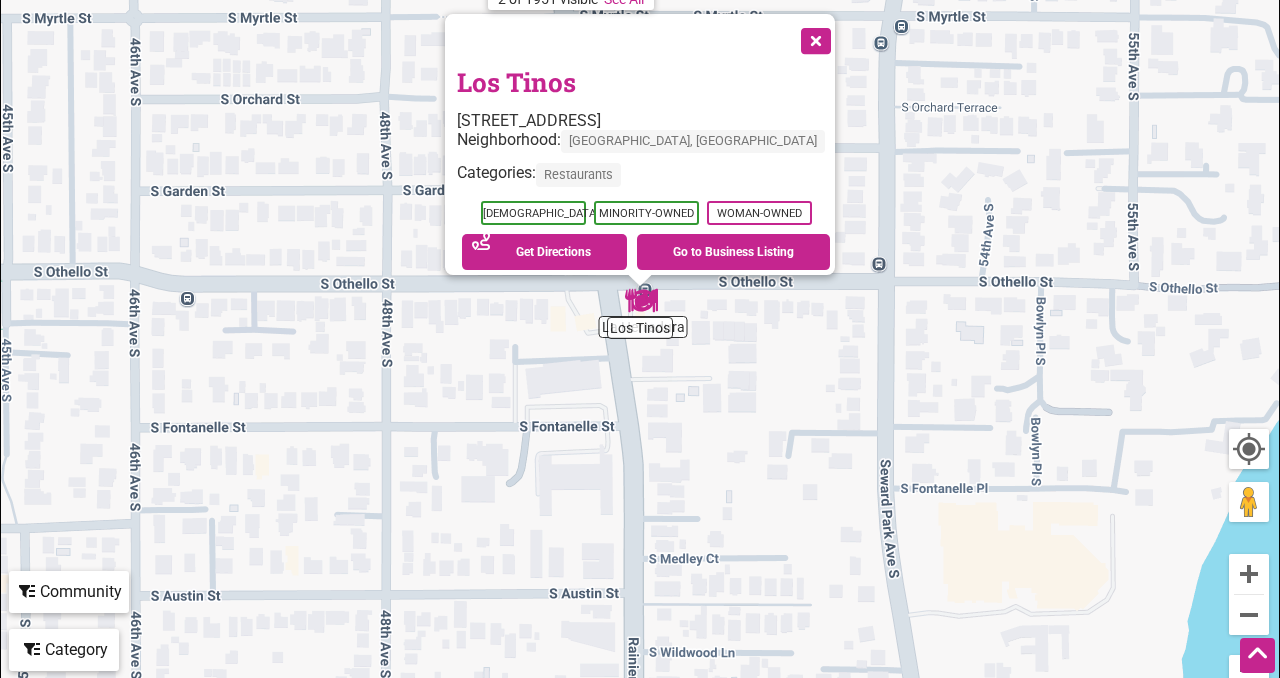 click at bounding box center [814, 39] 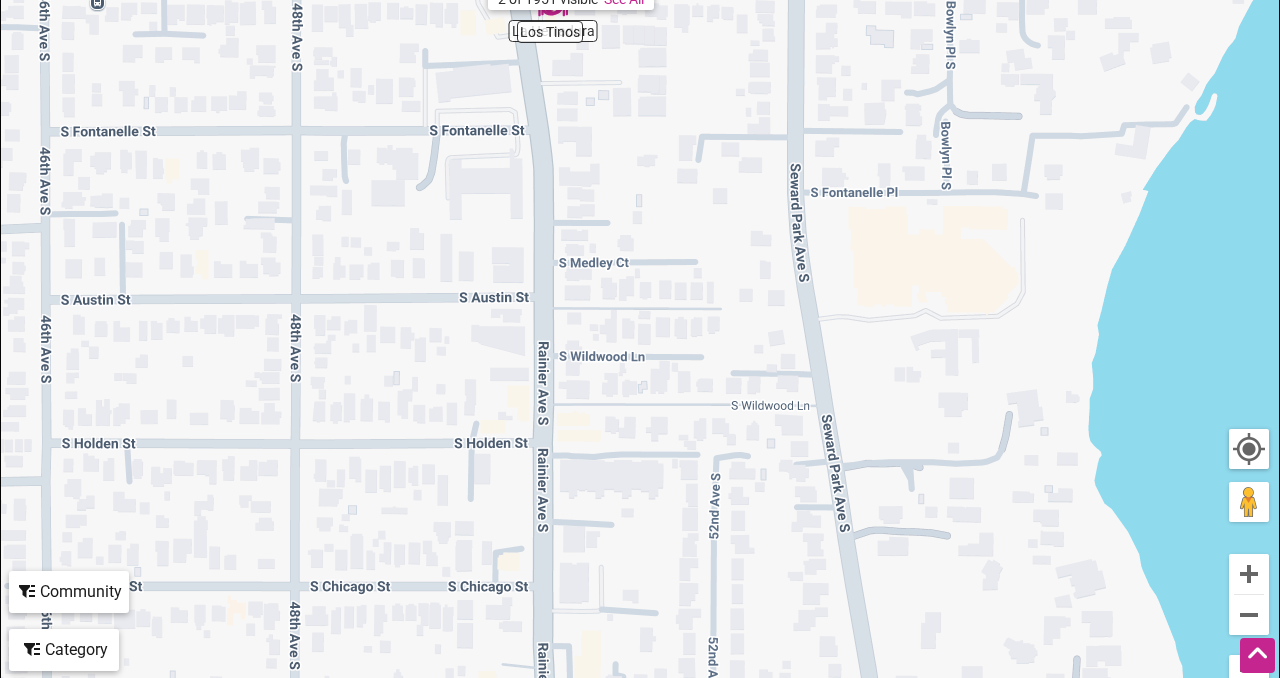 drag, startPoint x: 883, startPoint y: 329, endPoint x: 793, endPoint y: 29, distance: 313.2092 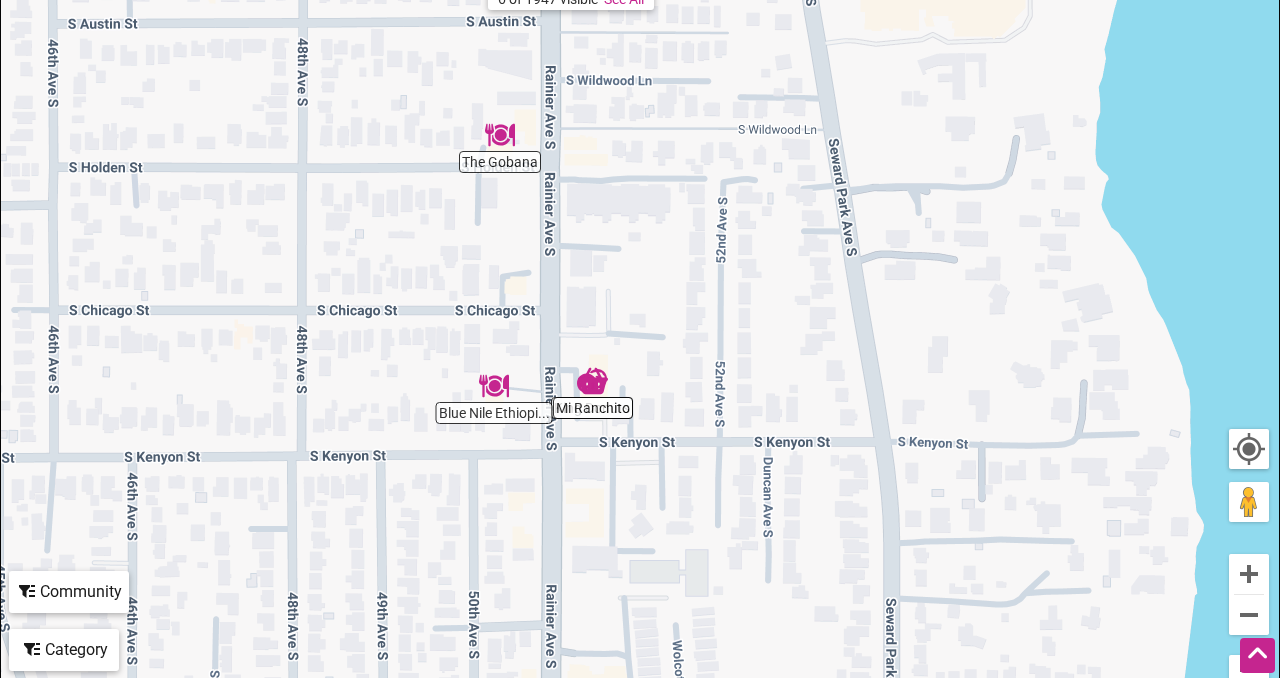 drag, startPoint x: 741, startPoint y: 374, endPoint x: 747, endPoint y: 98, distance: 276.06522 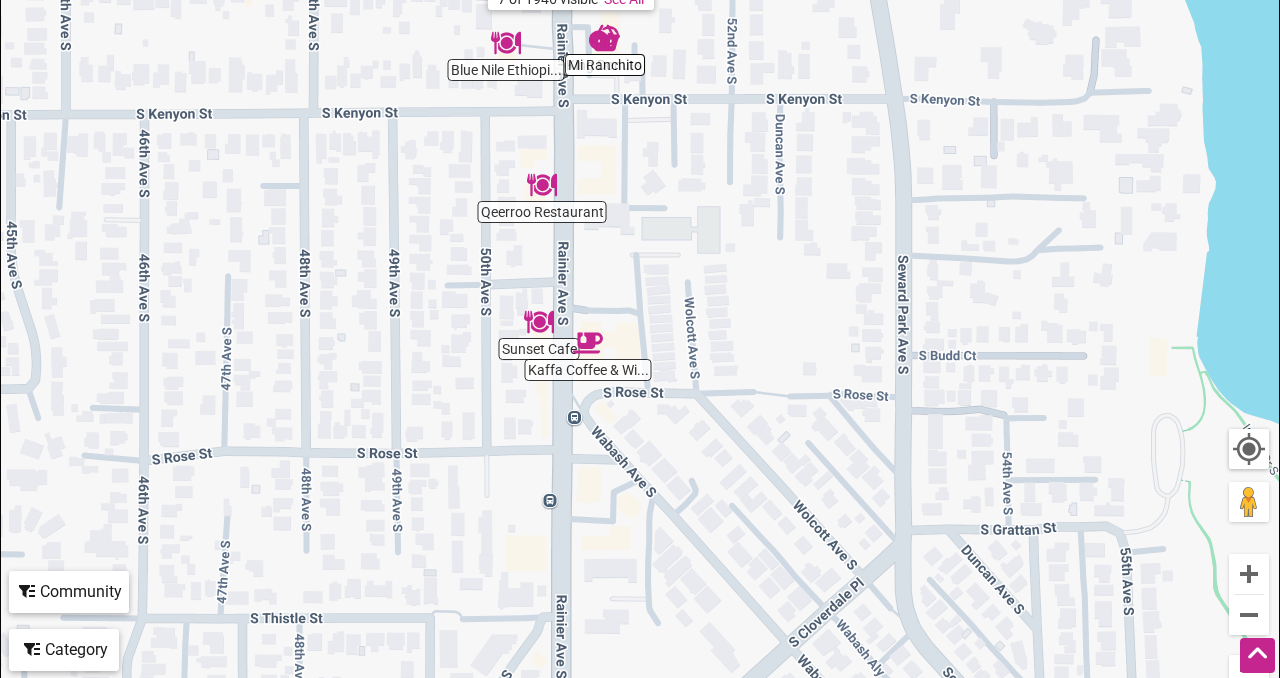 drag, startPoint x: 752, startPoint y: 483, endPoint x: 767, endPoint y: 142, distance: 341.32974 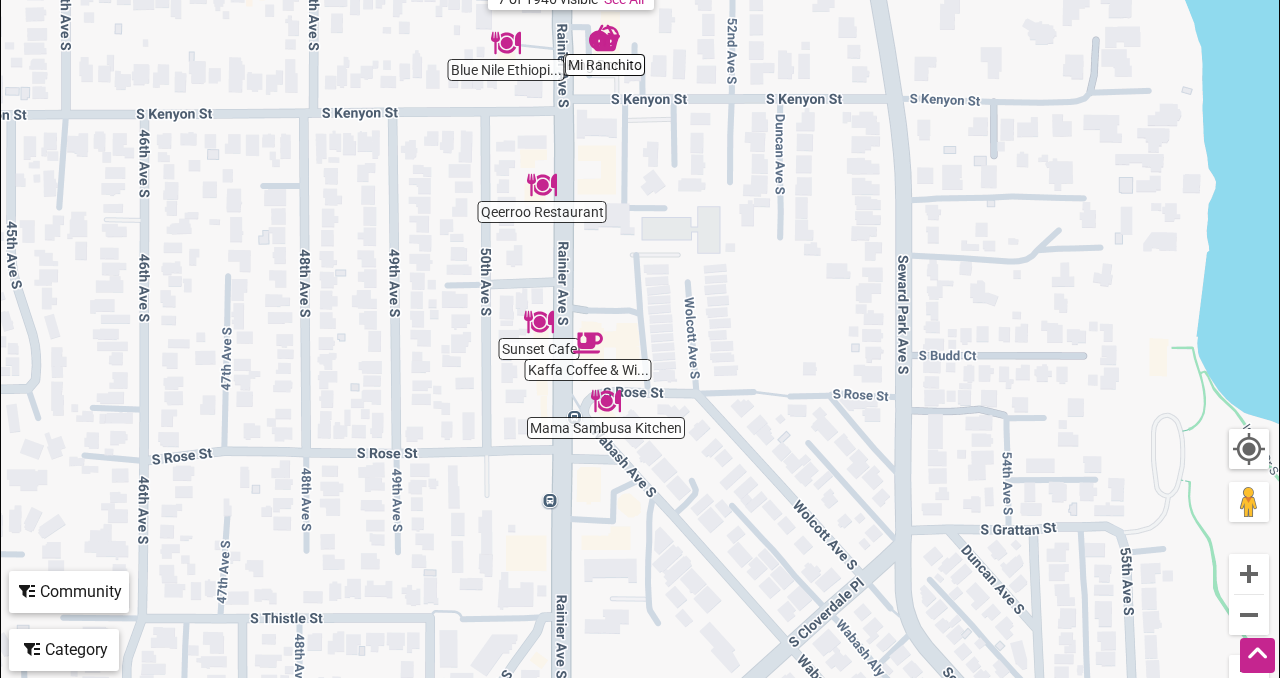 click at bounding box center (606, 401) 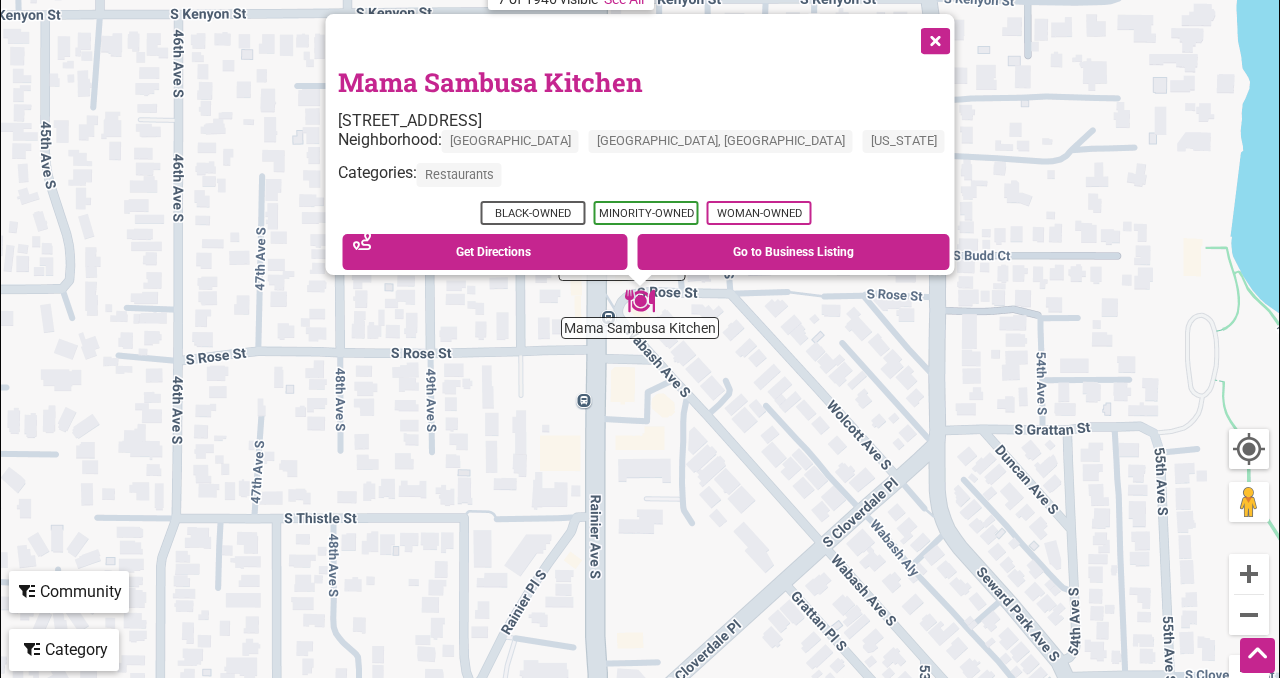 click on "Mama Sambusa Kitchen" at bounding box center [490, 82] 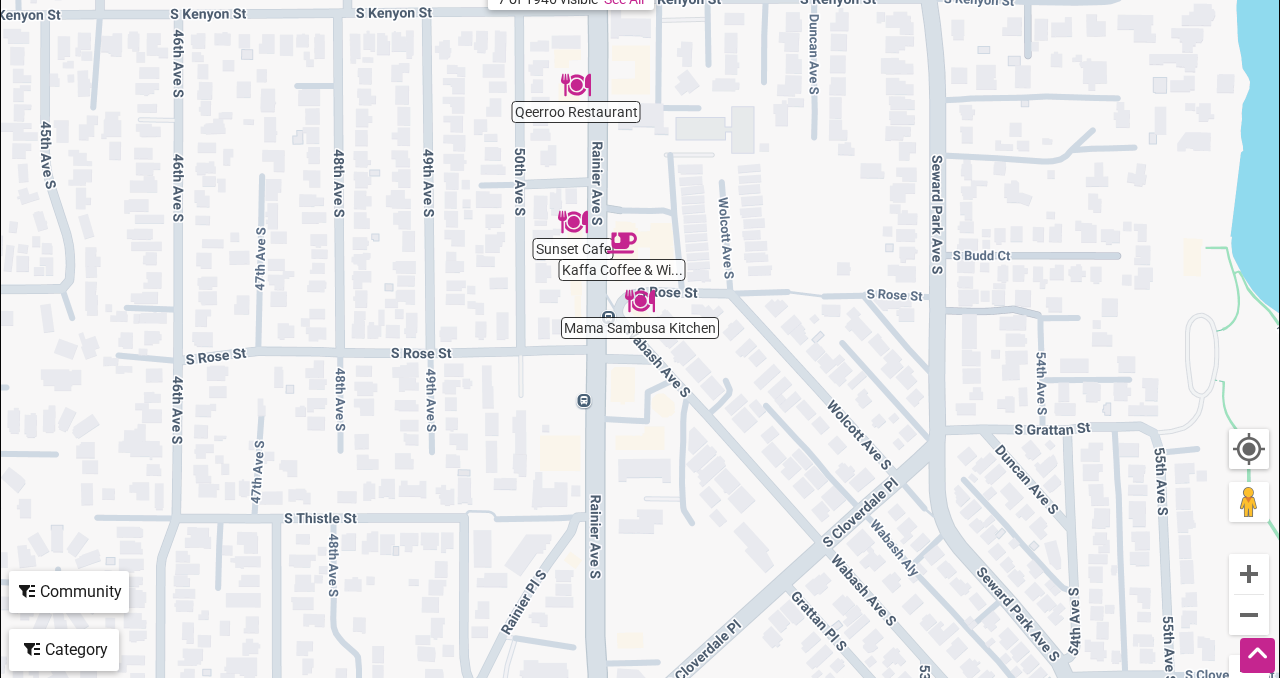 click at bounding box center (573, 222) 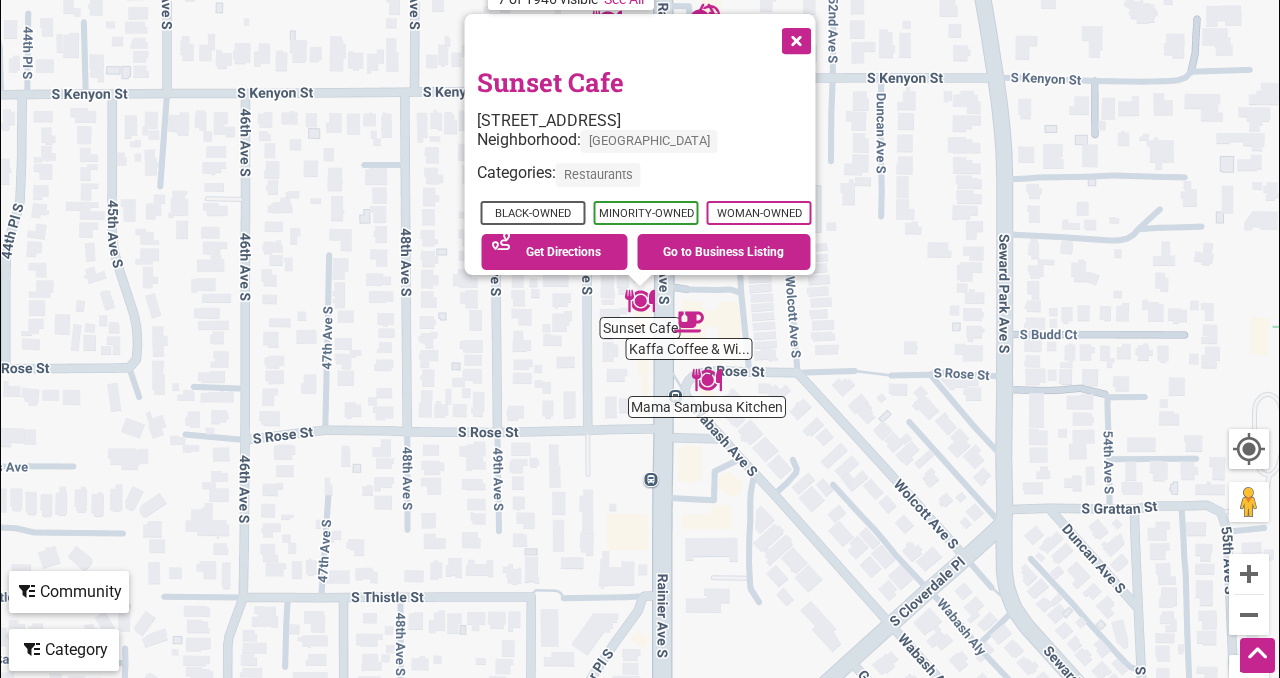 click at bounding box center [795, 39] 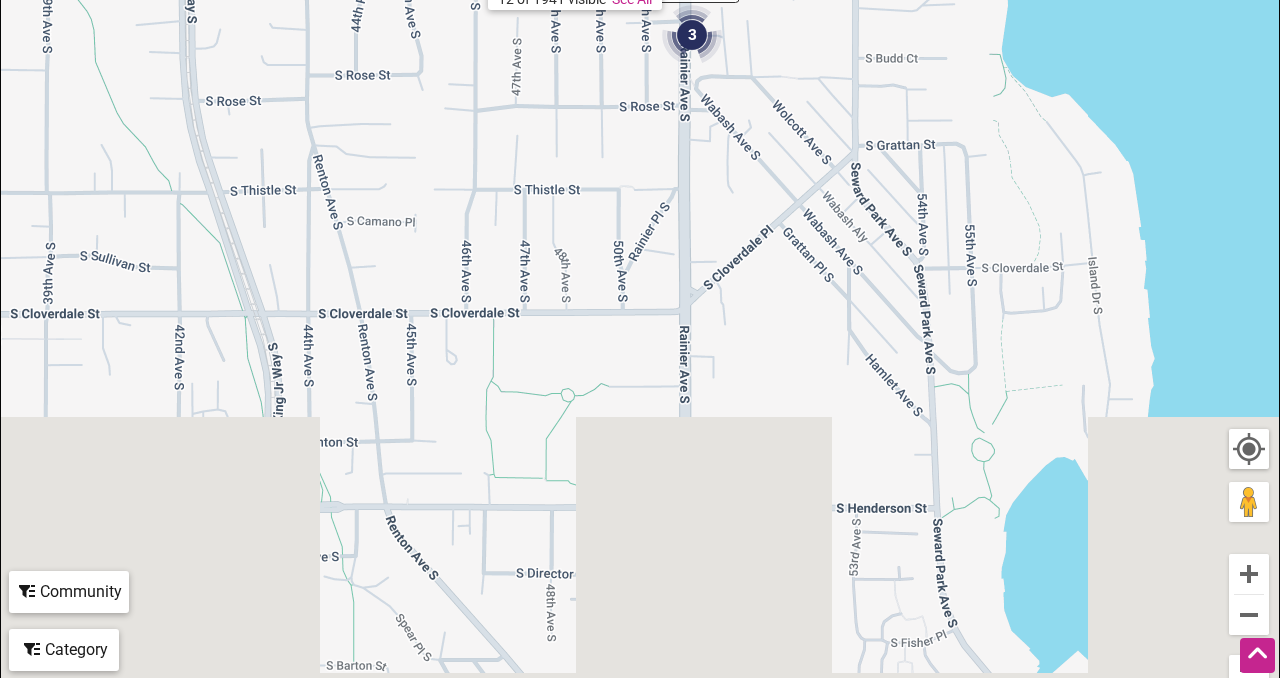 drag, startPoint x: 916, startPoint y: 528, endPoint x: 834, endPoint y: 168, distance: 369.2208 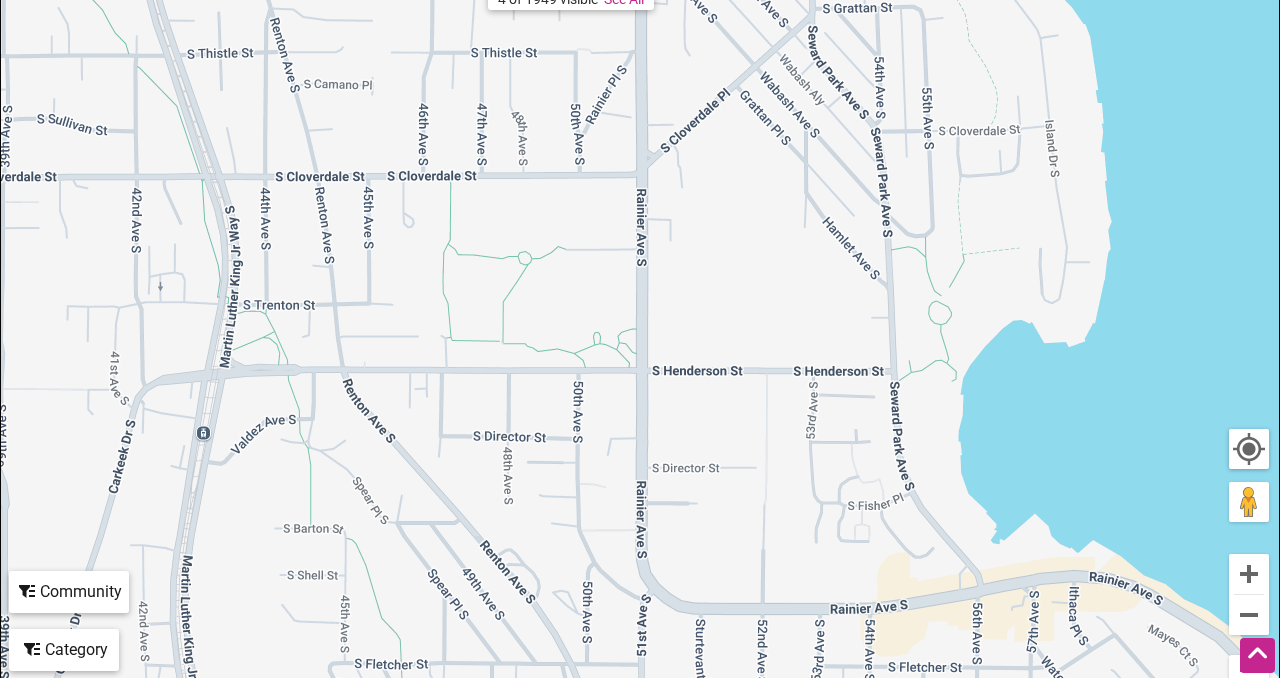 drag, startPoint x: 834, startPoint y: 168, endPoint x: 787, endPoint y: -12, distance: 186.03494 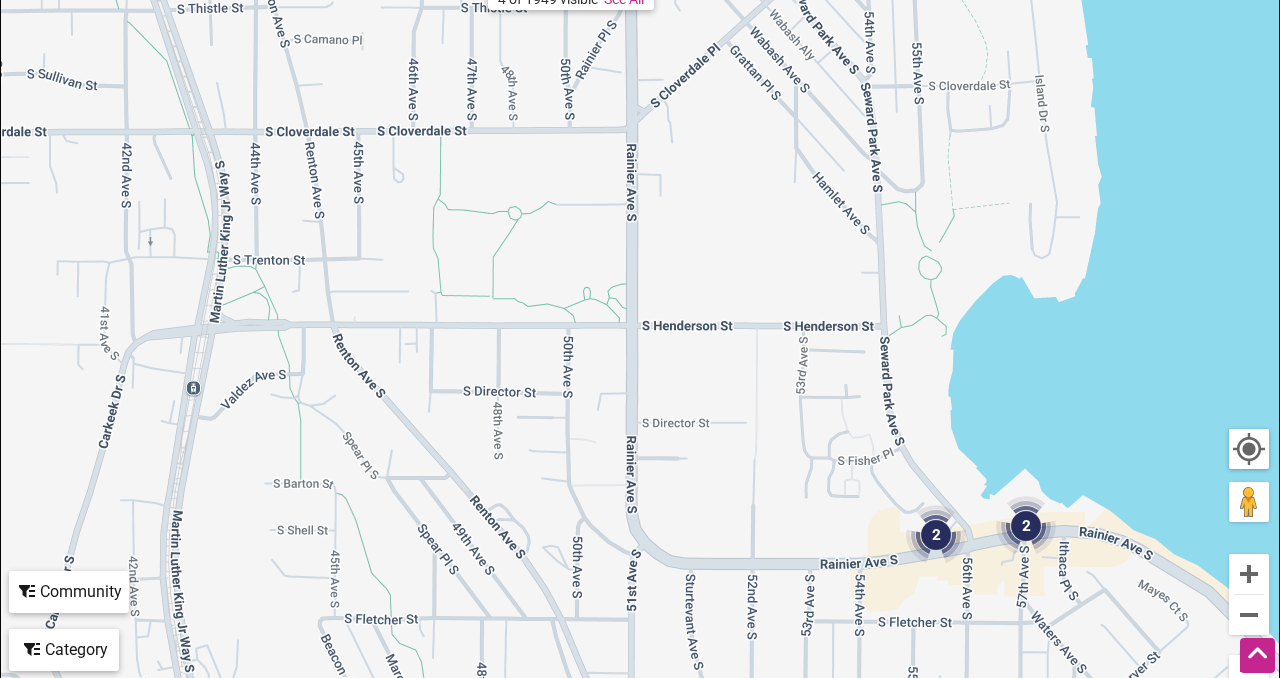 click on "To navigate, press the arrow keys." at bounding box center [640, 316] 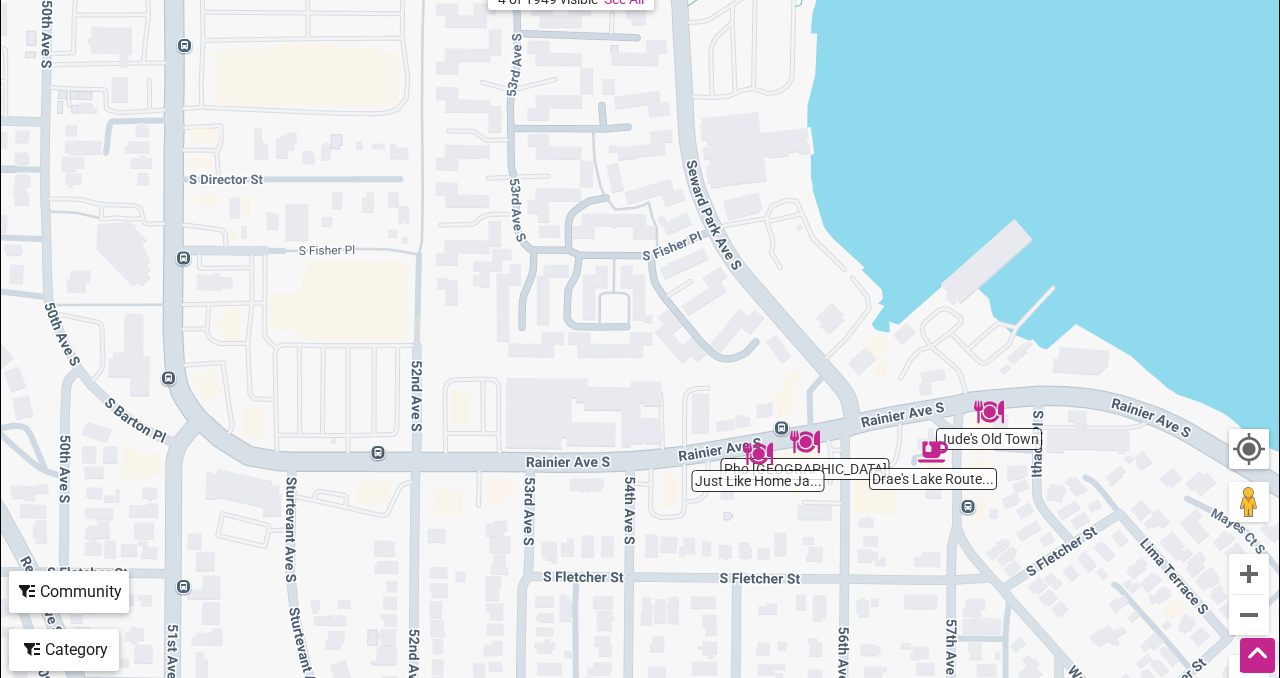 drag, startPoint x: 1028, startPoint y: 583, endPoint x: 1012, endPoint y: 441, distance: 142.89856 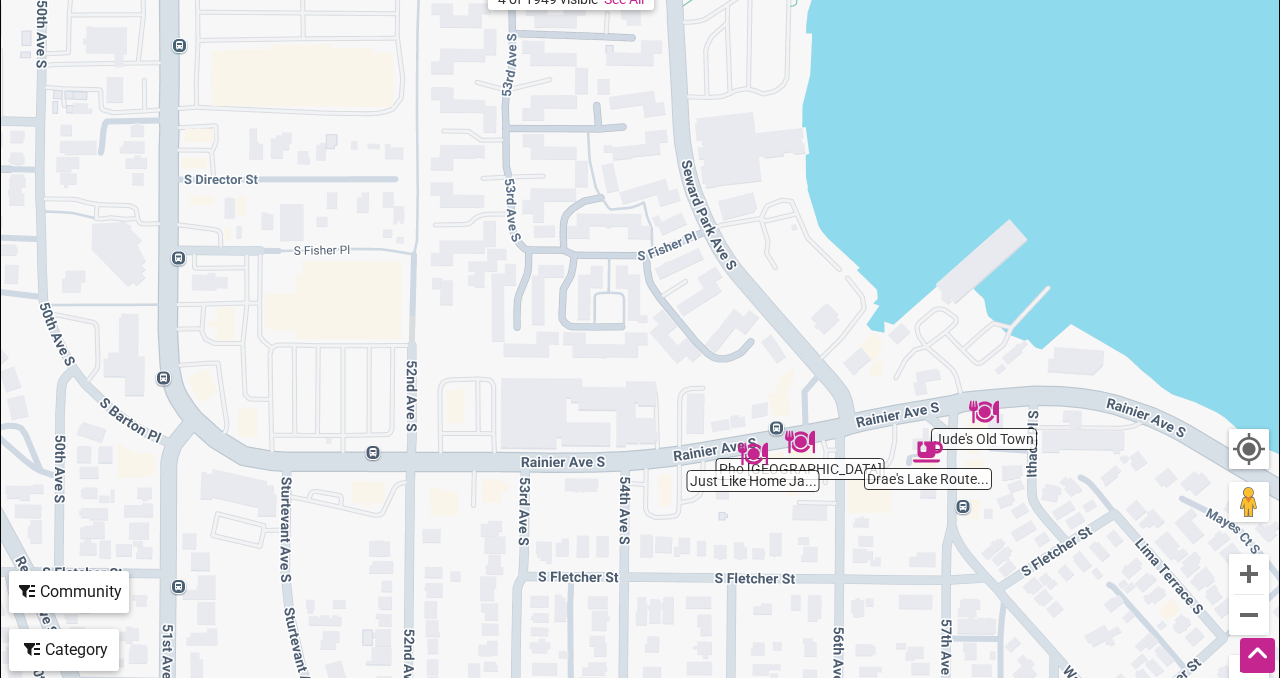 click at bounding box center (800, 442) 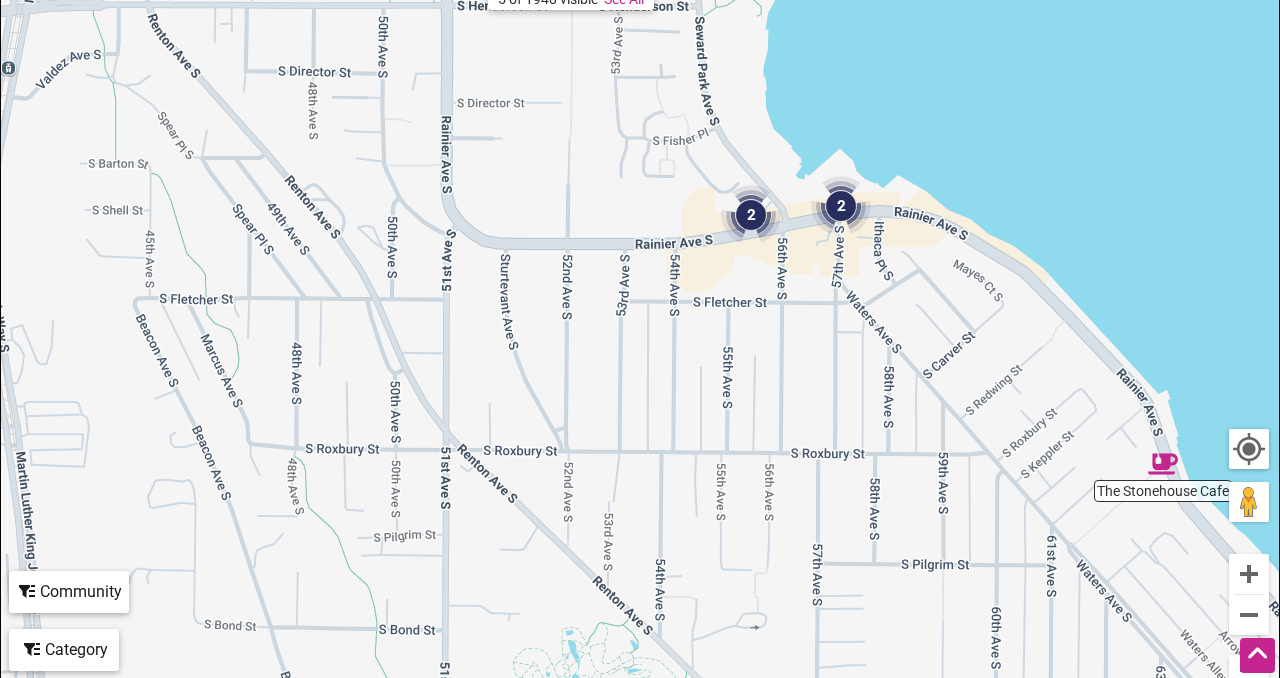 drag, startPoint x: 956, startPoint y: 431, endPoint x: 914, endPoint y: 302, distance: 135.66502 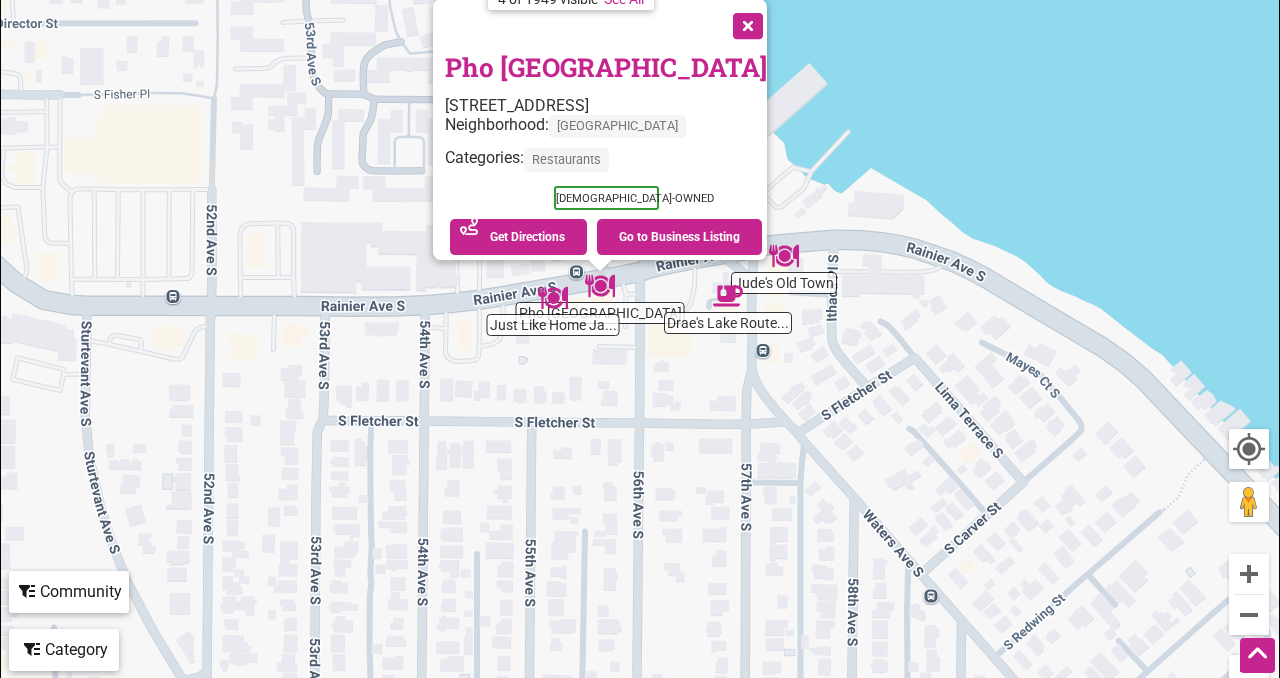 click at bounding box center [784, 256] 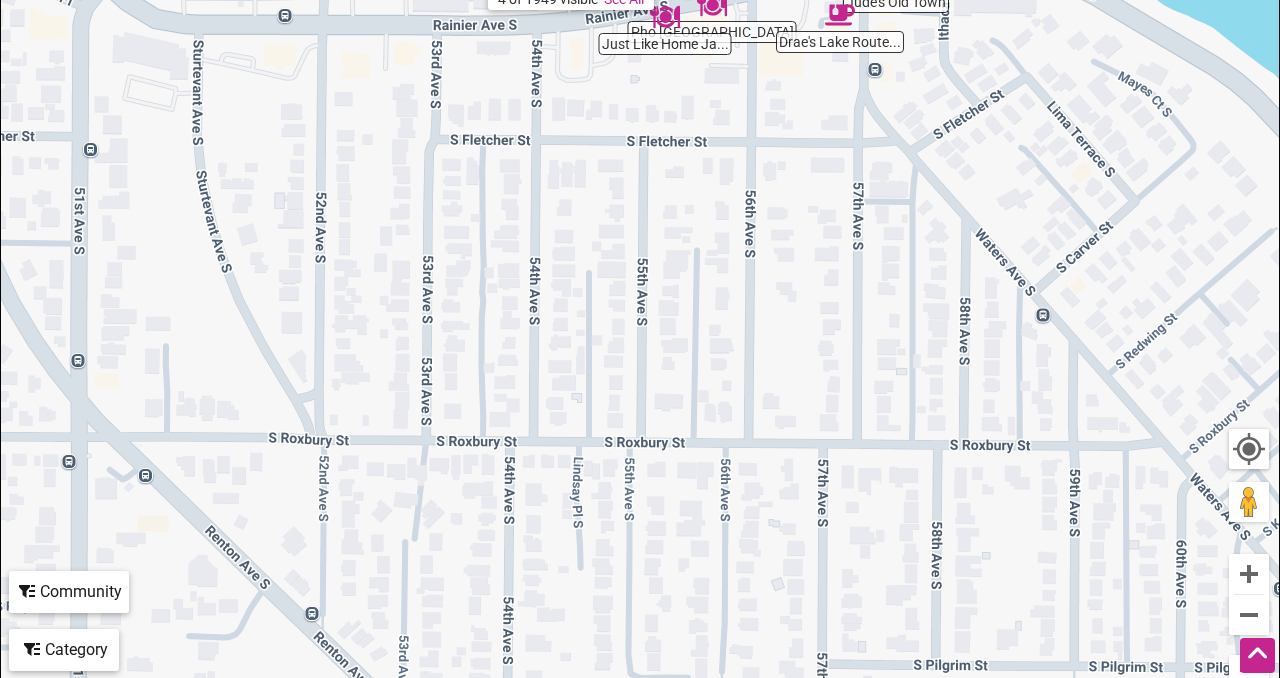 drag, startPoint x: 703, startPoint y: 335, endPoint x: 949, endPoint y: 9, distance: 408.40176 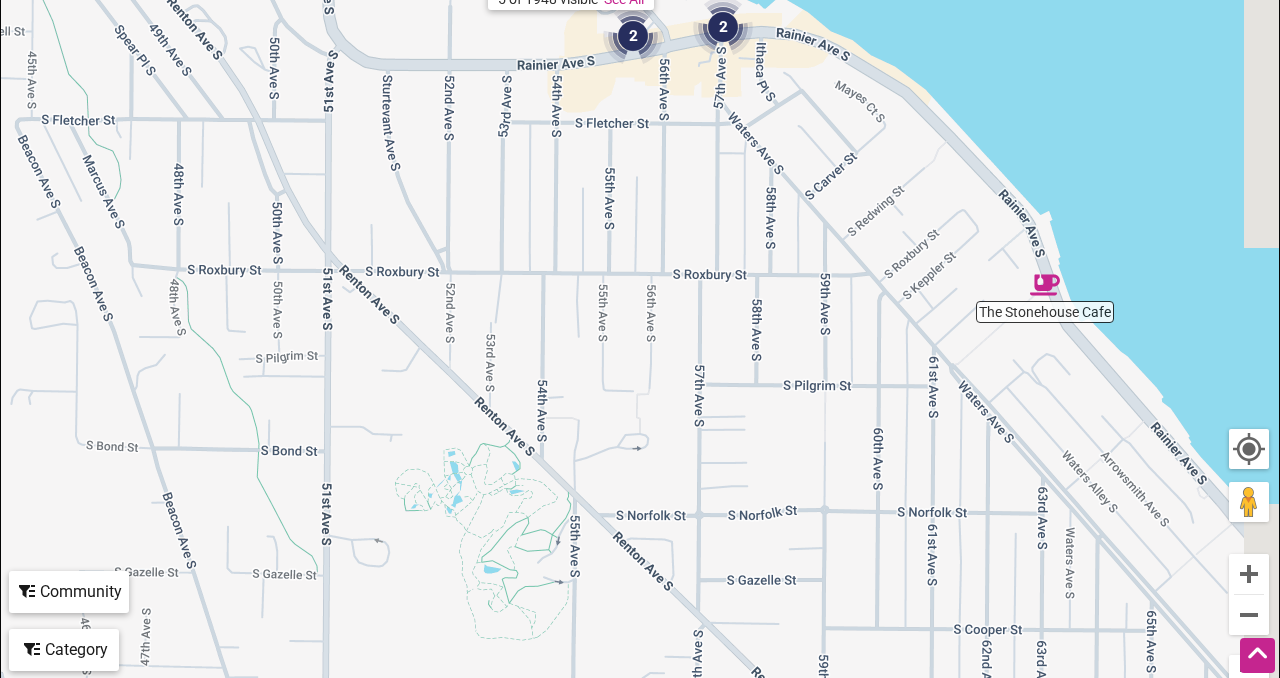 drag, startPoint x: 1004, startPoint y: 452, endPoint x: 778, endPoint y: 198, distance: 339.98822 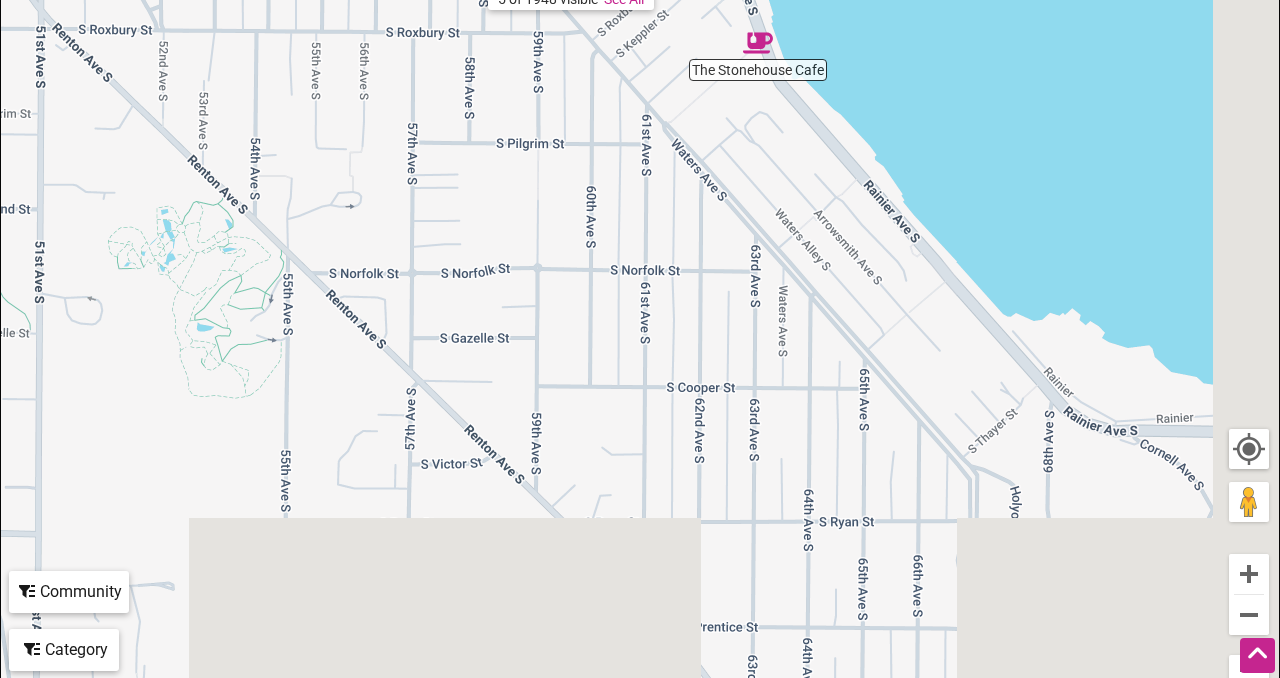 drag, startPoint x: 1055, startPoint y: 384, endPoint x: 790, endPoint y: 164, distance: 344.4198 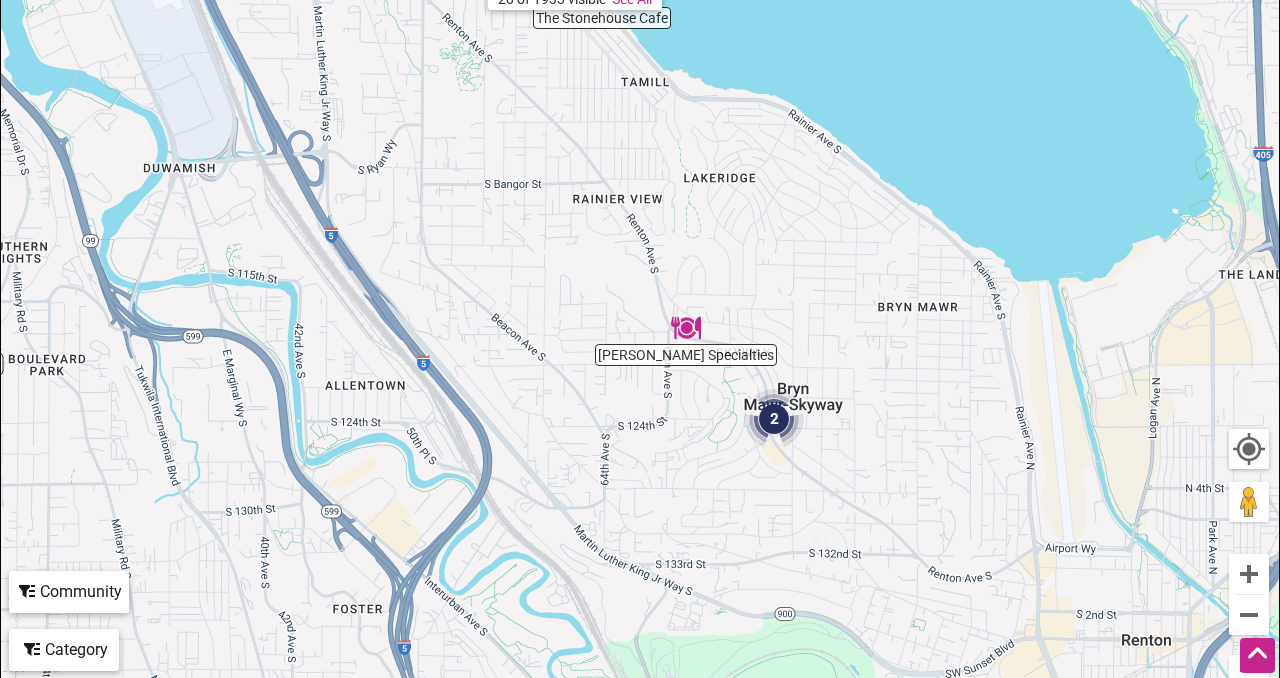 drag, startPoint x: 936, startPoint y: 372, endPoint x: 758, endPoint y: 176, distance: 264.76404 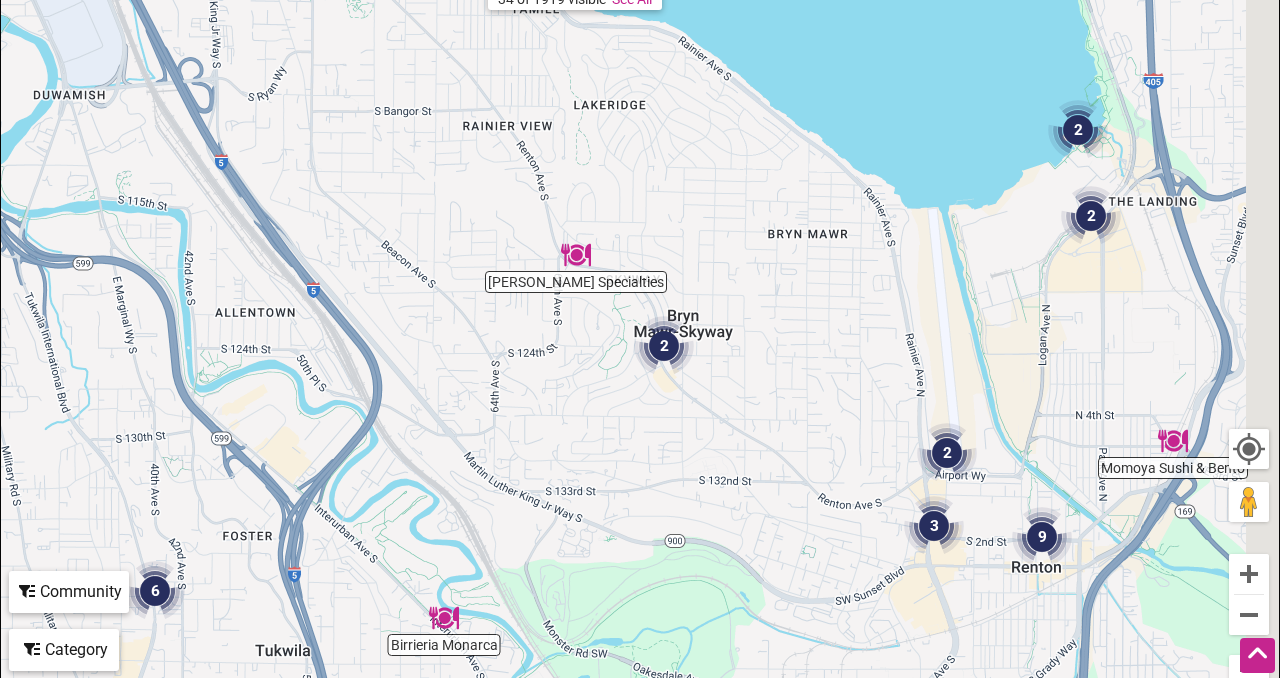 drag, startPoint x: 826, startPoint y: 367, endPoint x: 702, endPoint y: 297, distance: 142.39381 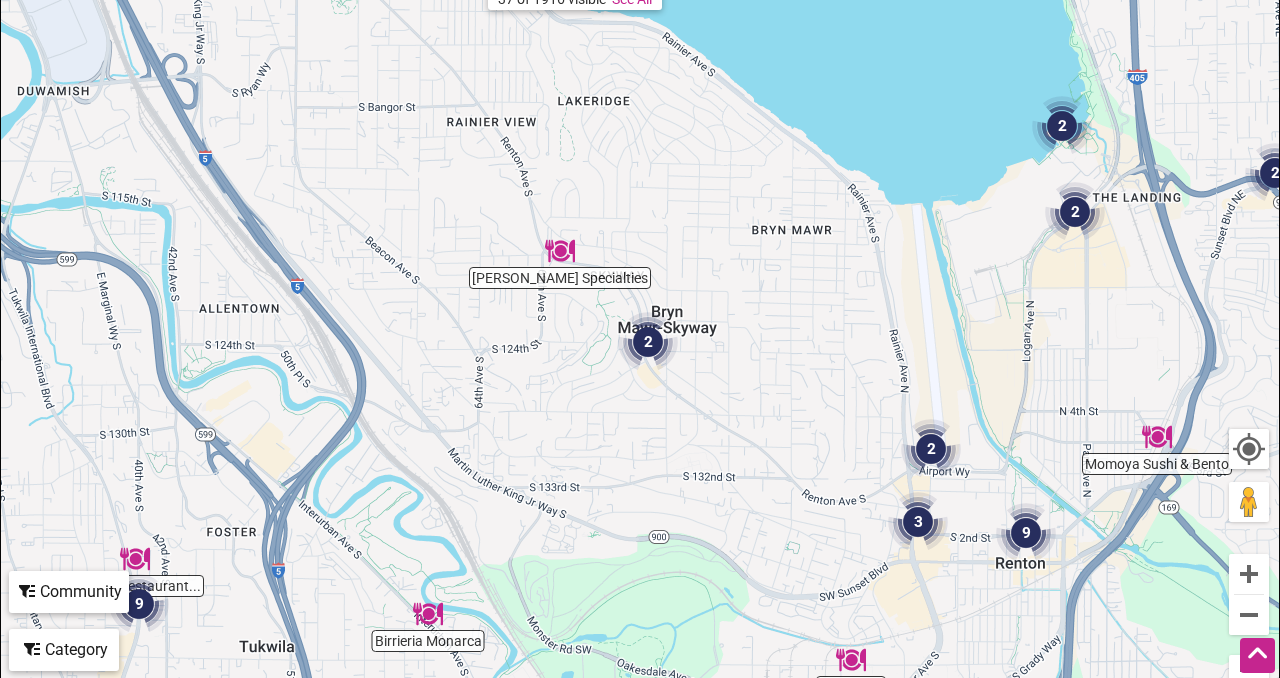 click on "To navigate, press the arrow keys." at bounding box center (640, 316) 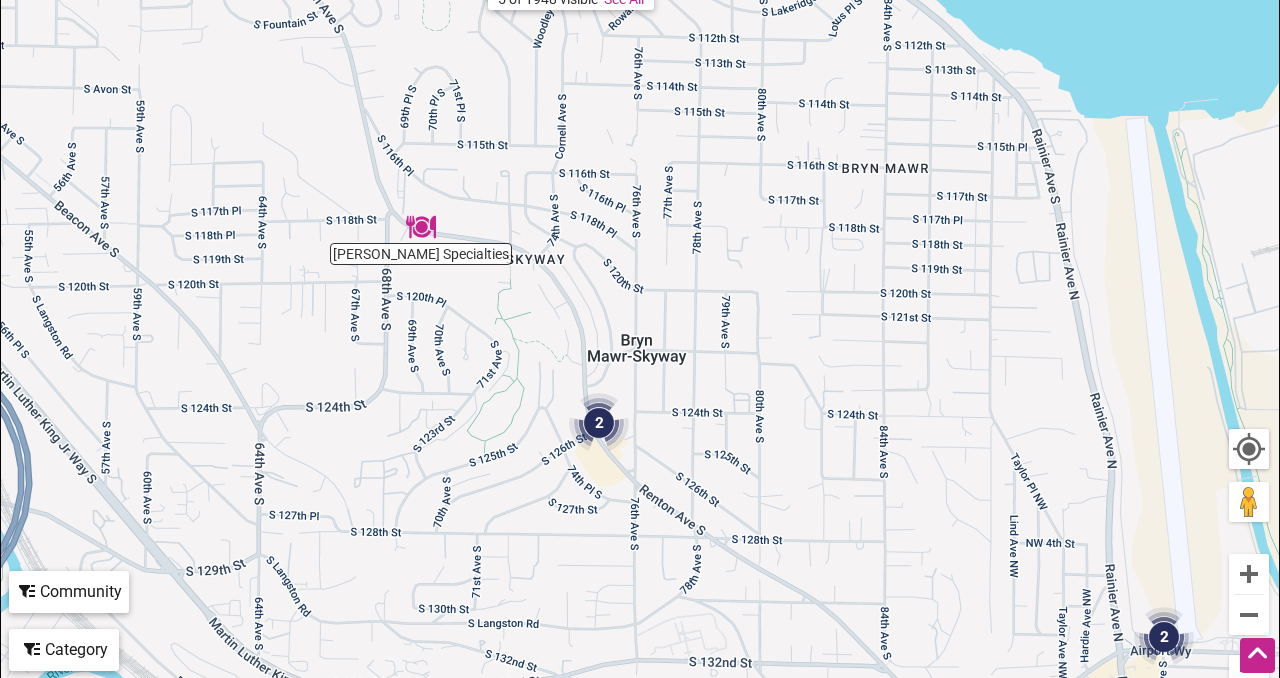 click on "To navigate, press the arrow keys." at bounding box center (640, 316) 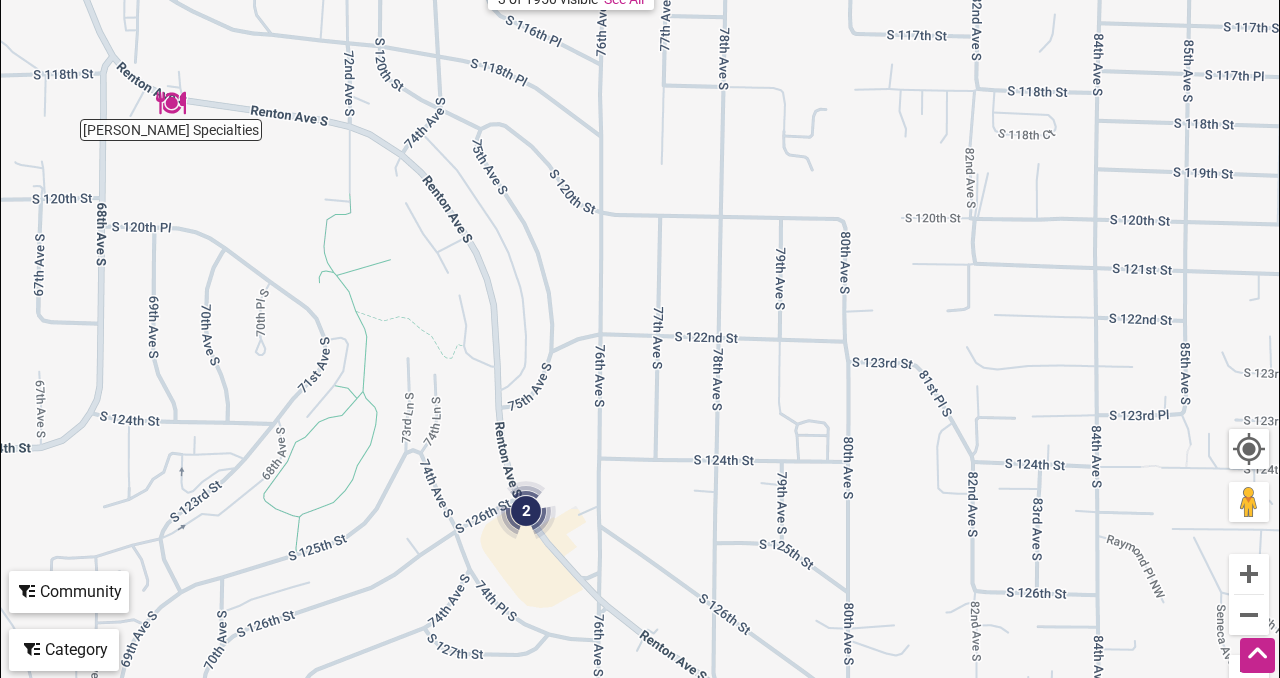 click at bounding box center [526, 511] 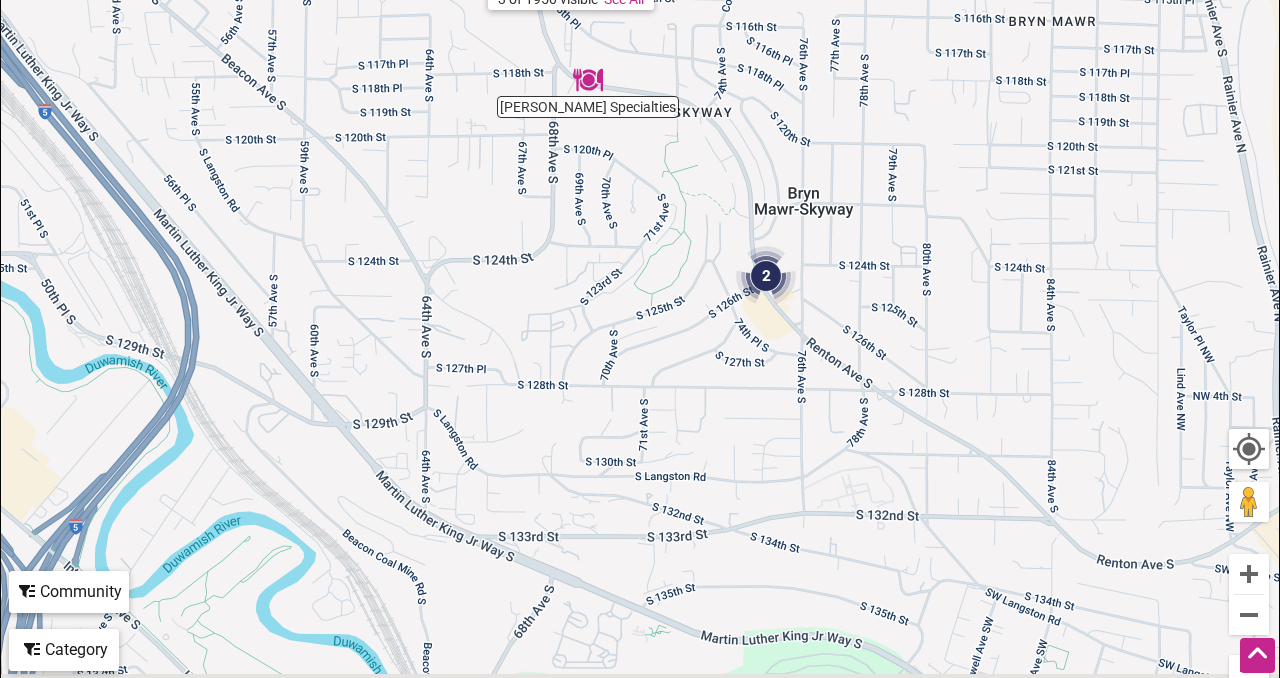drag, startPoint x: 1024, startPoint y: 482, endPoint x: 881, endPoint y: 250, distance: 272.53073 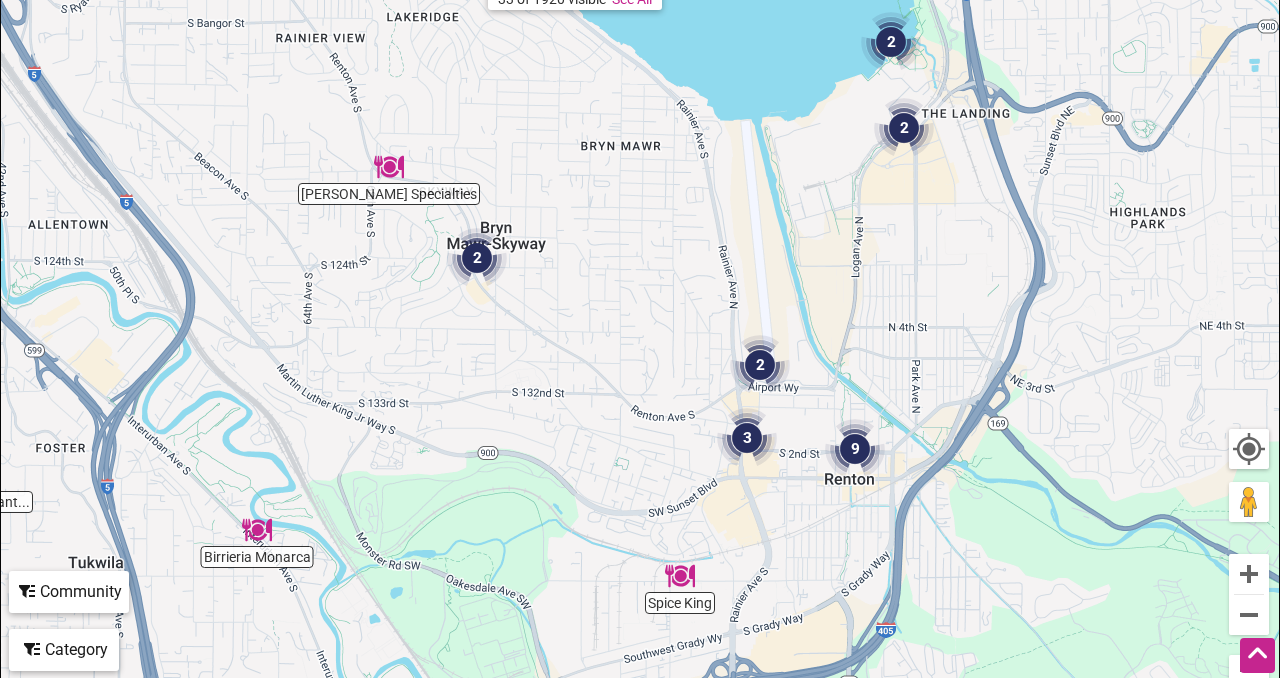drag, startPoint x: 970, startPoint y: 339, endPoint x: 532, endPoint y: 354, distance: 438.25677 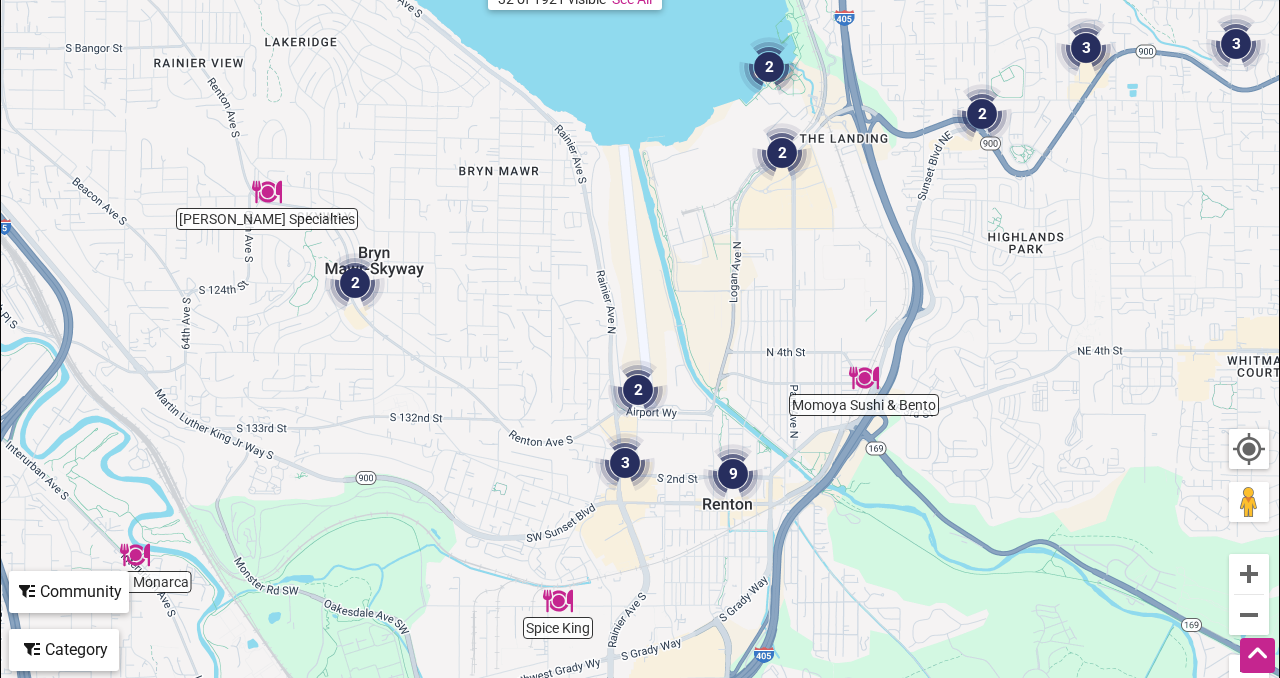 click on "To navigate, press the arrow keys." at bounding box center [640, 316] 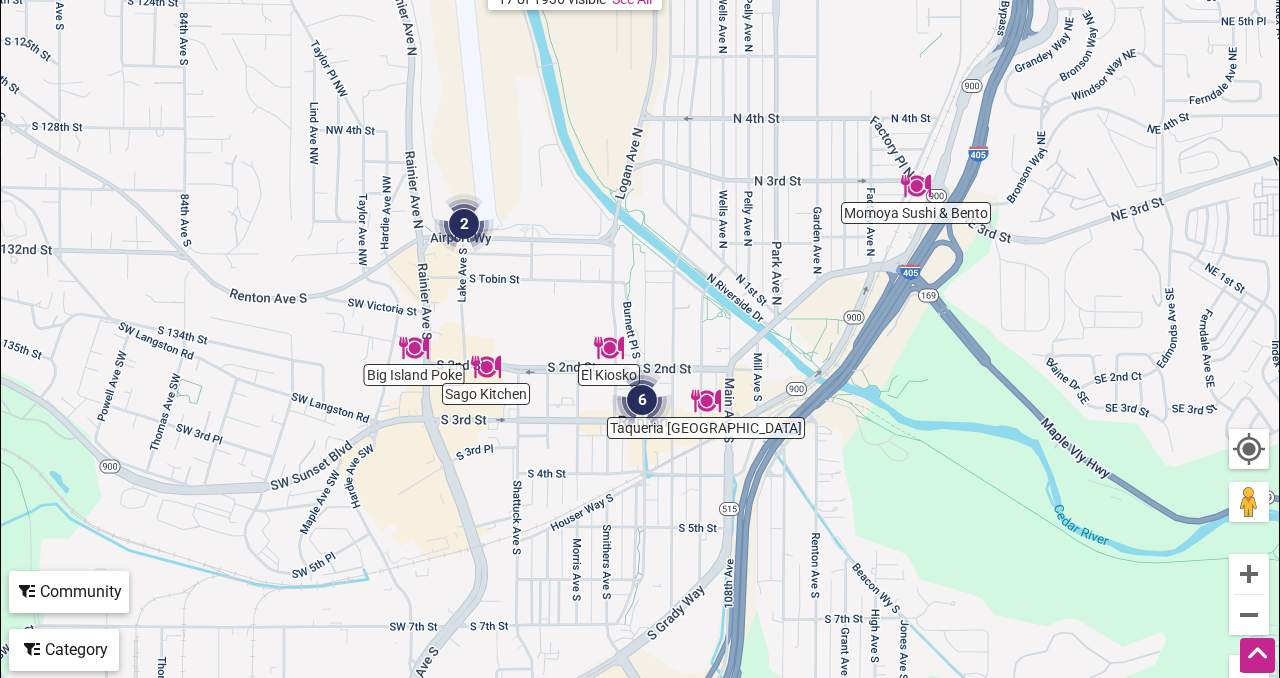 drag, startPoint x: 814, startPoint y: 461, endPoint x: 684, endPoint y: 194, distance: 296.96634 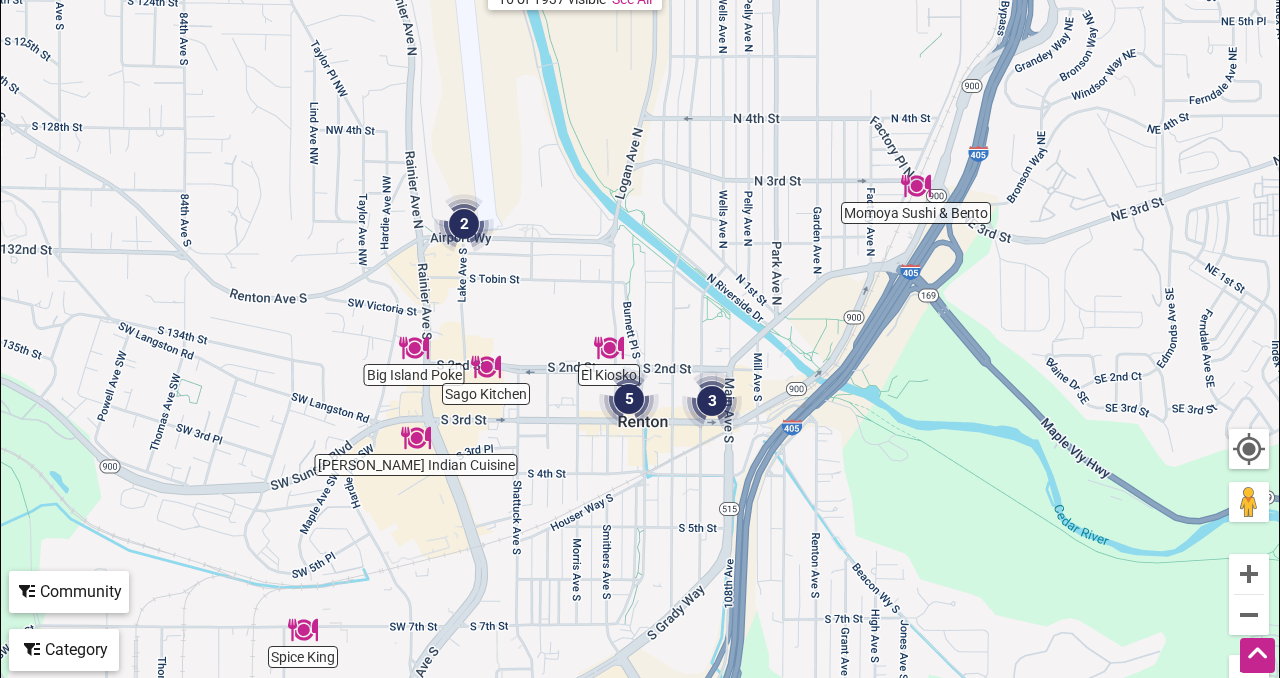 click at bounding box center [464, 224] 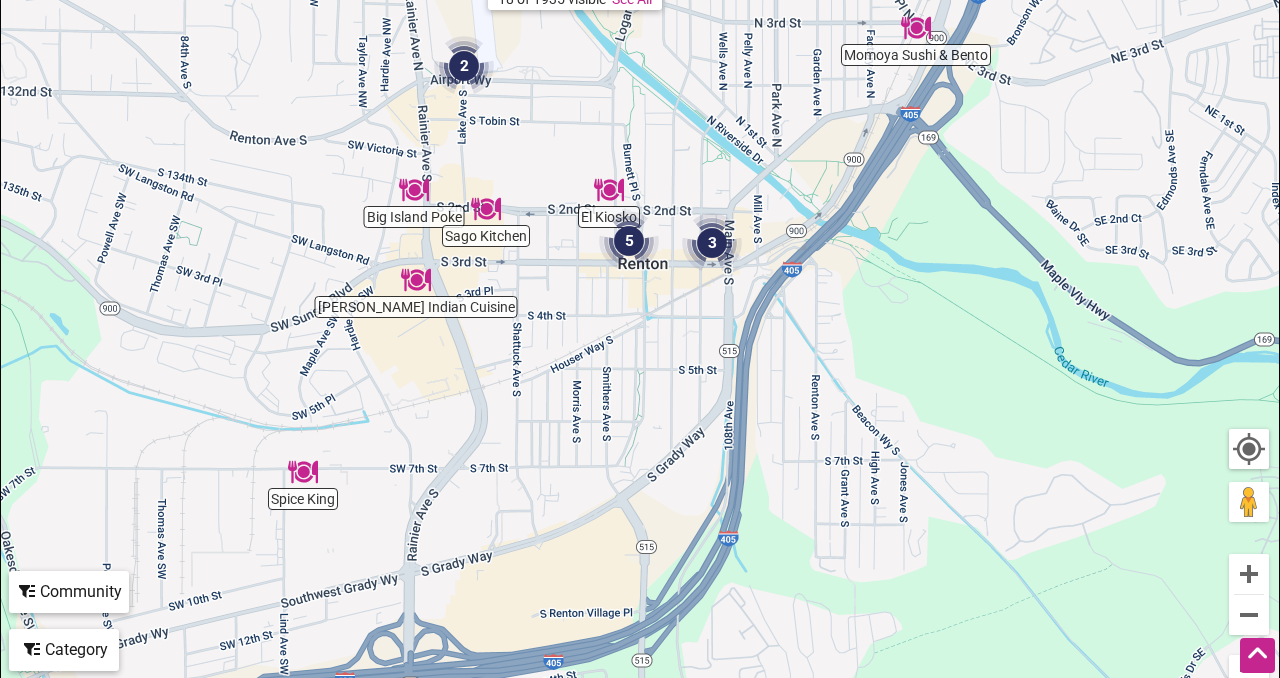 drag, startPoint x: 857, startPoint y: 379, endPoint x: 667, endPoint y: 191, distance: 267.2901 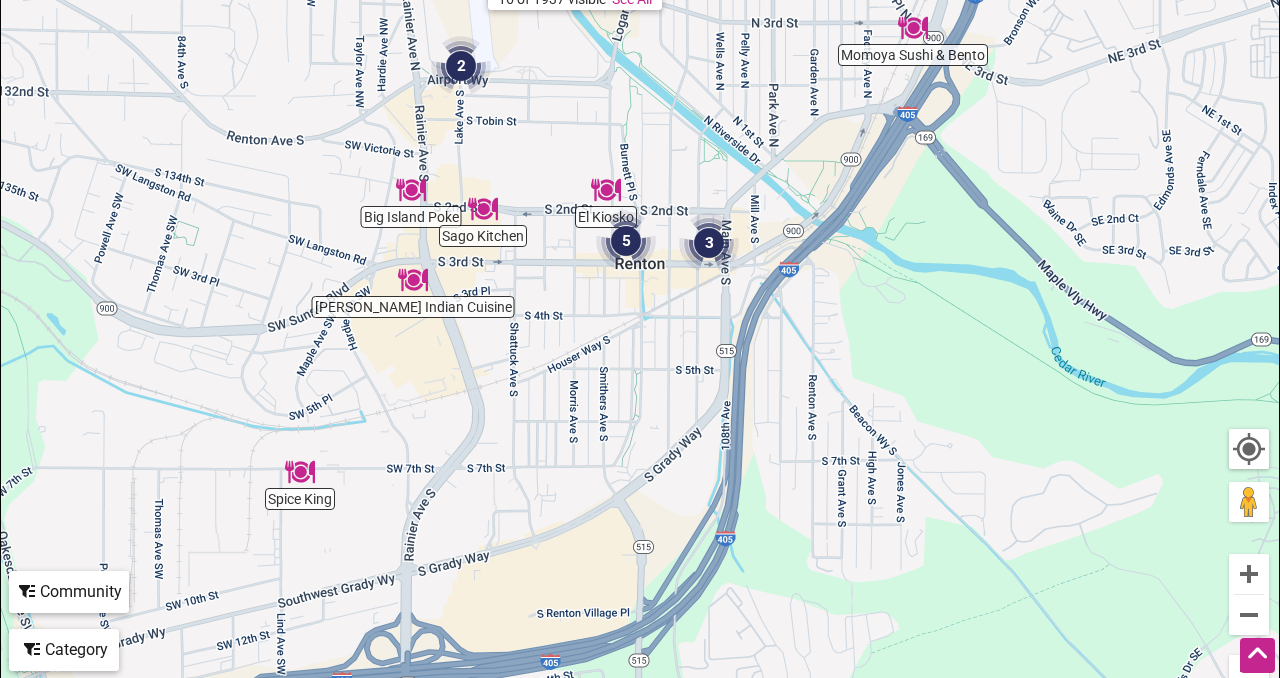 click at bounding box center (626, 241) 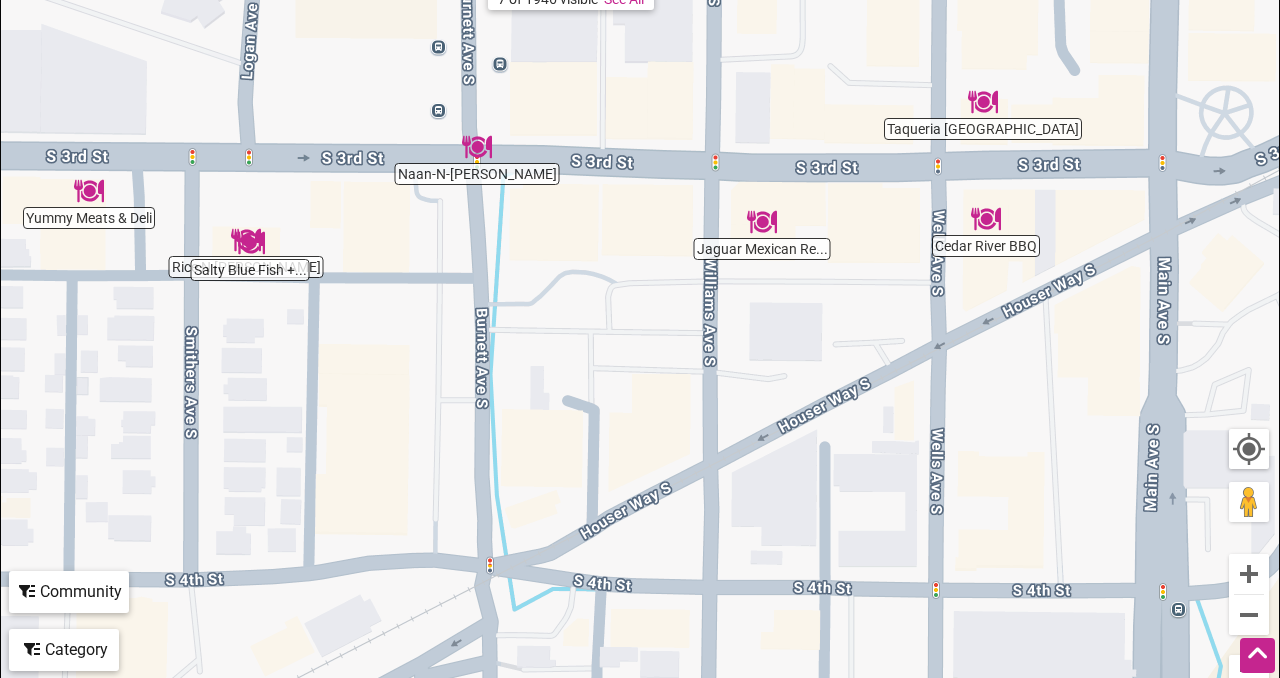 drag, startPoint x: 647, startPoint y: 237, endPoint x: 430, endPoint y: 131, distance: 241.50569 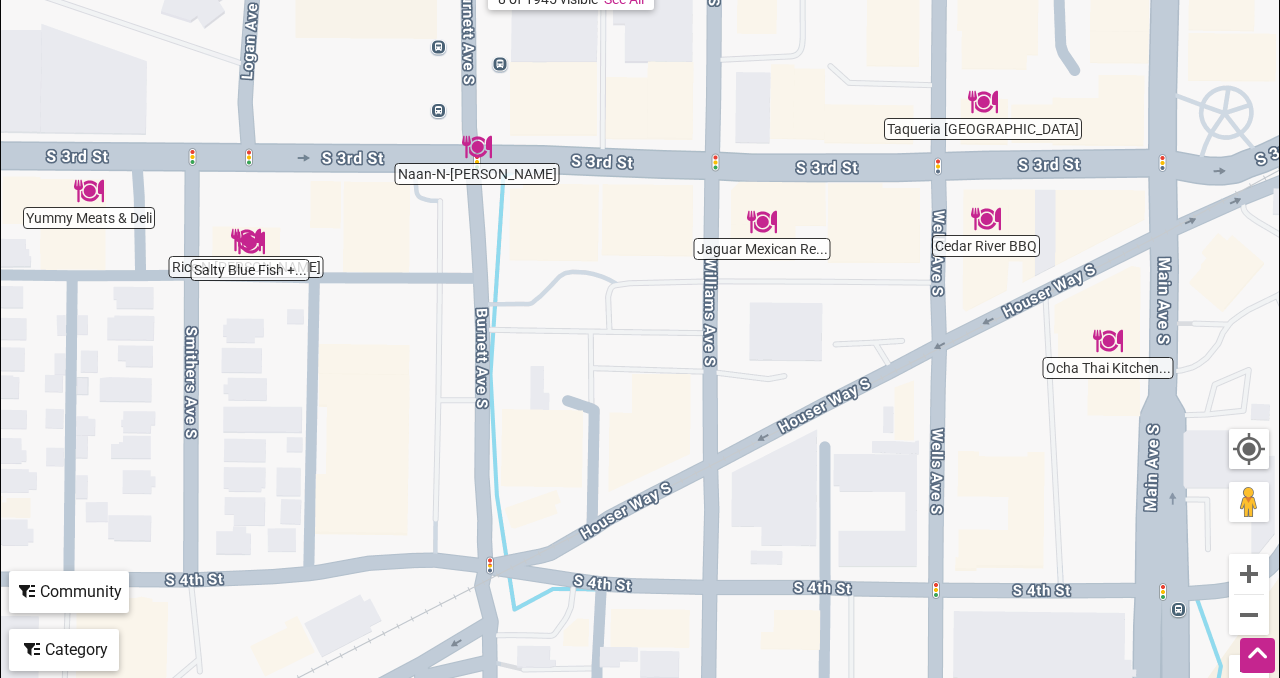 click at bounding box center [762, 222] 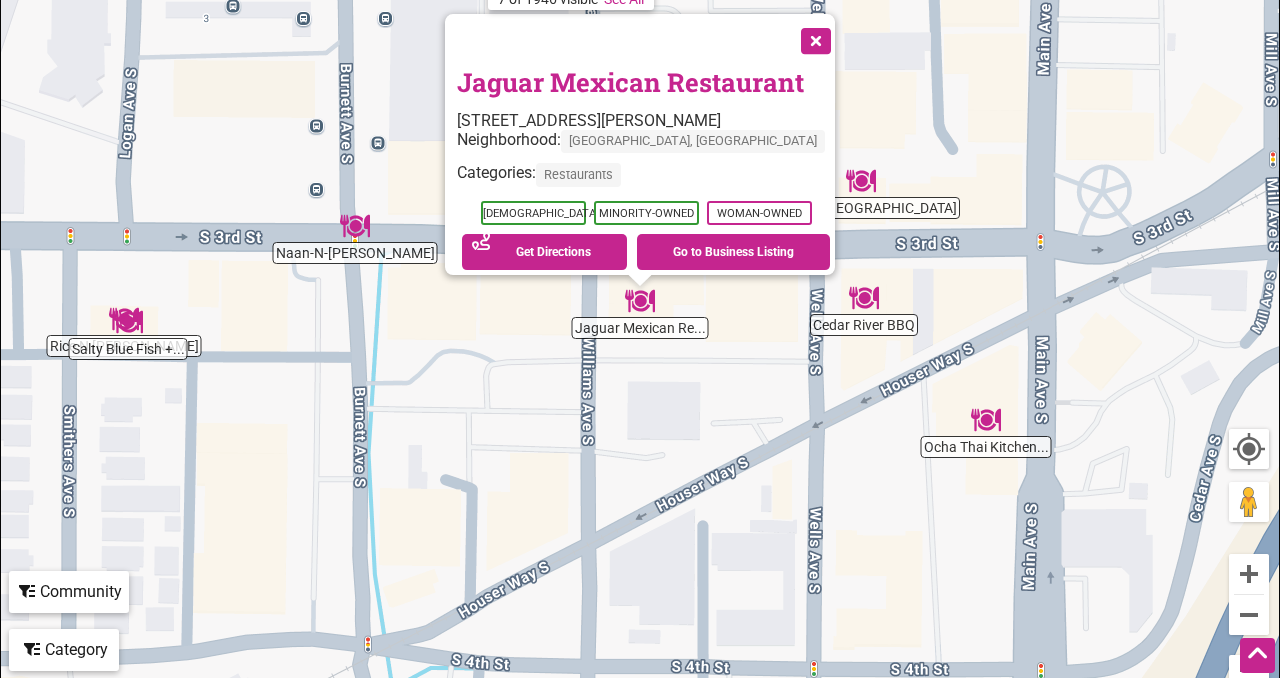 click at bounding box center [861, 181] 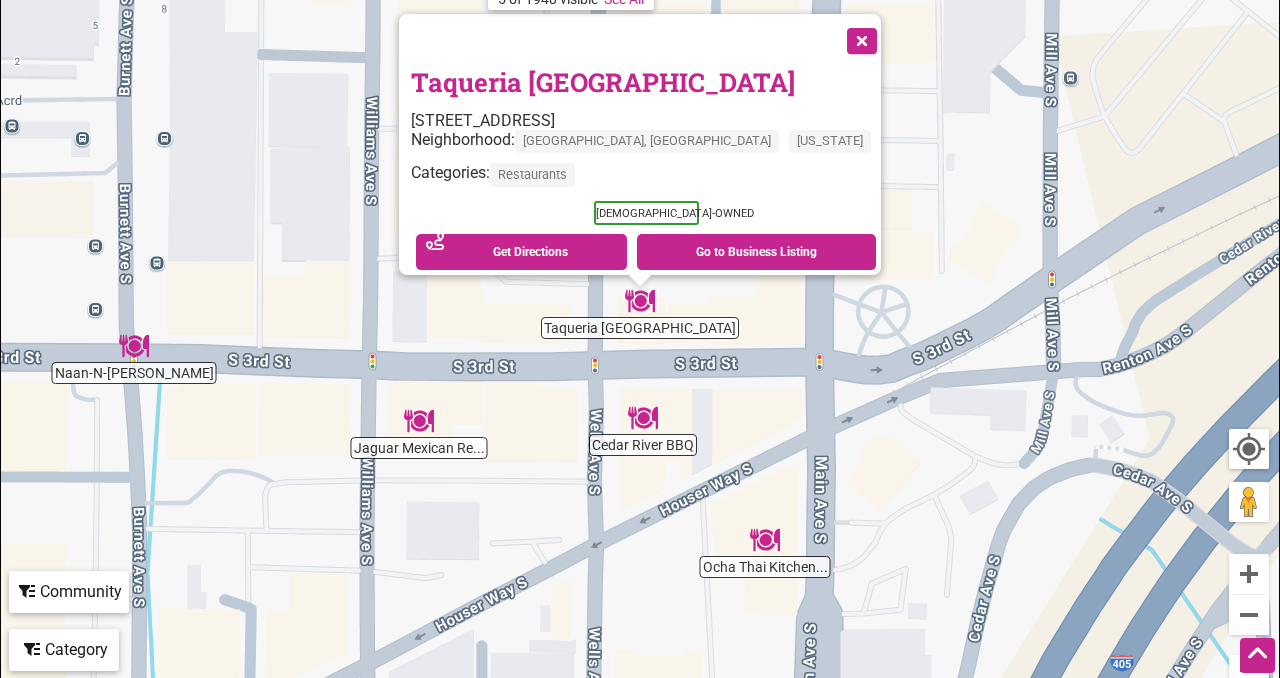 click at bounding box center [643, 418] 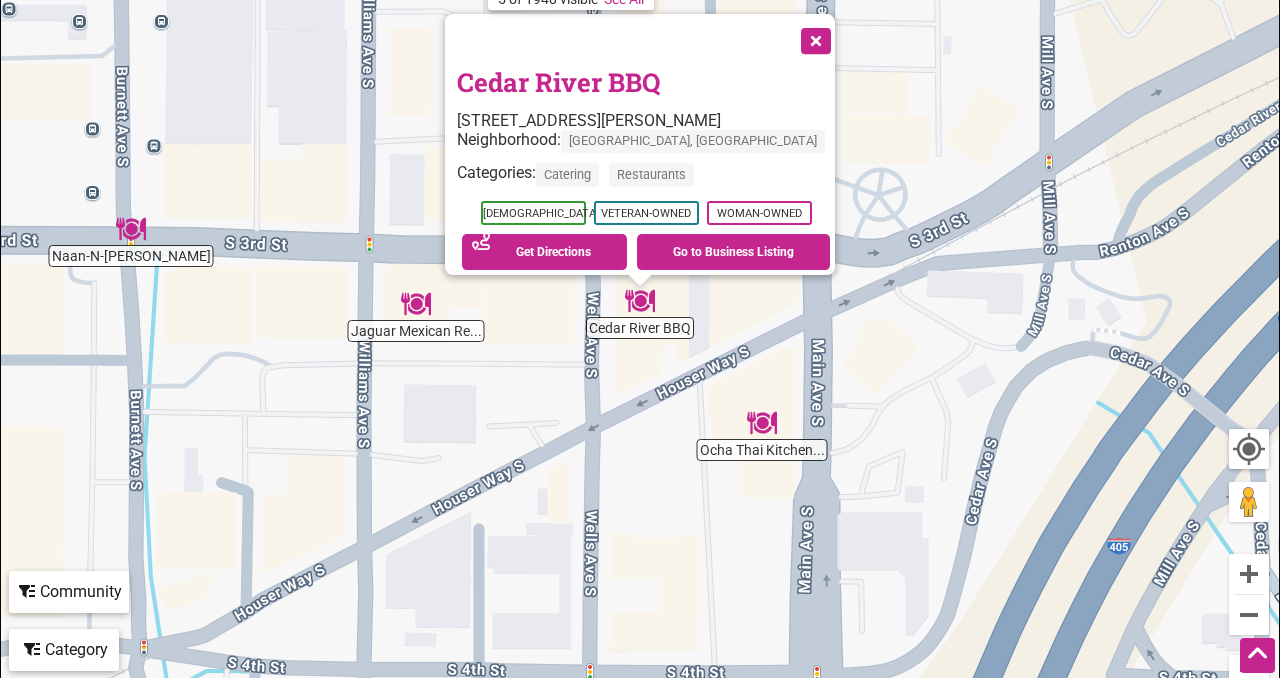 click on "Cedar River BBQ" at bounding box center (558, 82) 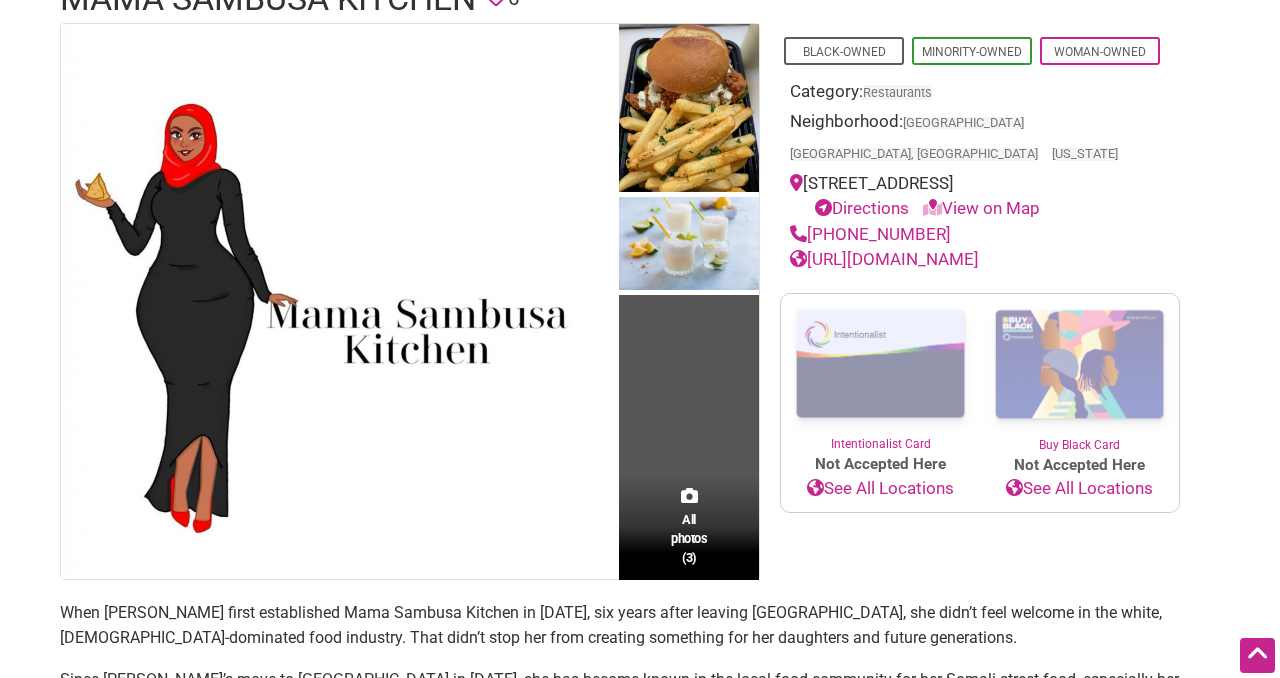 scroll, scrollTop: 160, scrollLeft: 0, axis: vertical 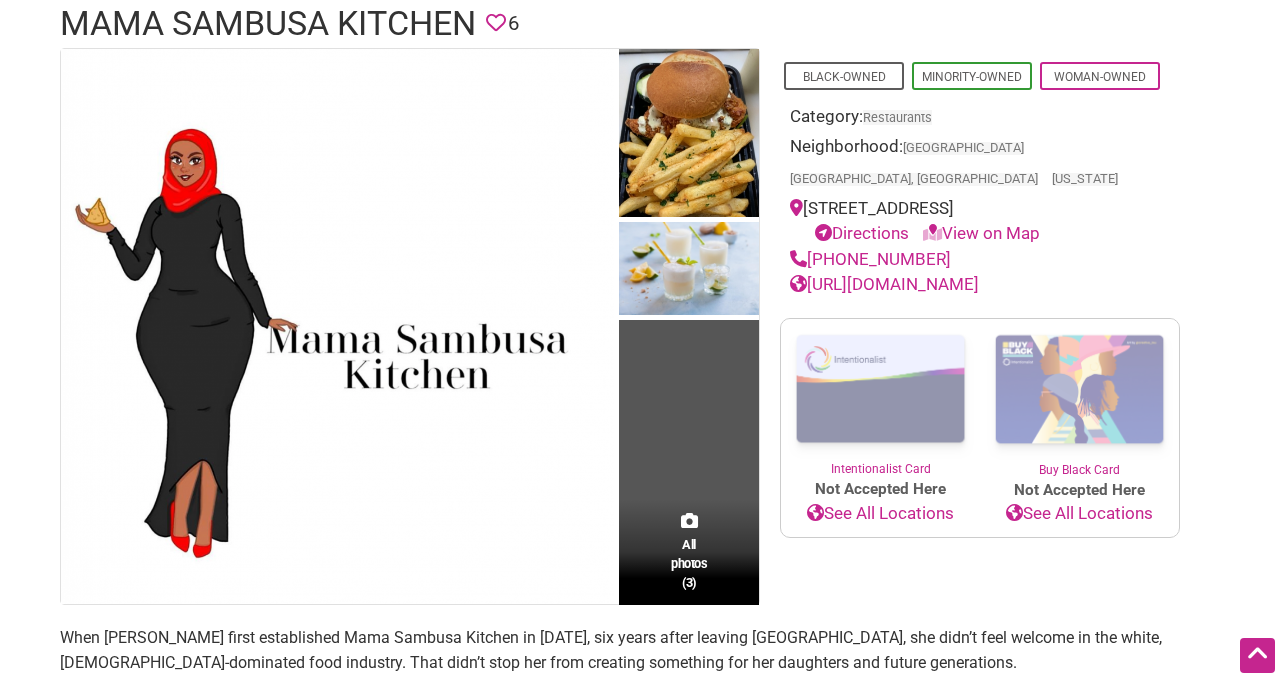 click on "https://www.instagram.com/mamasambusakitchen/" at bounding box center [884, 284] 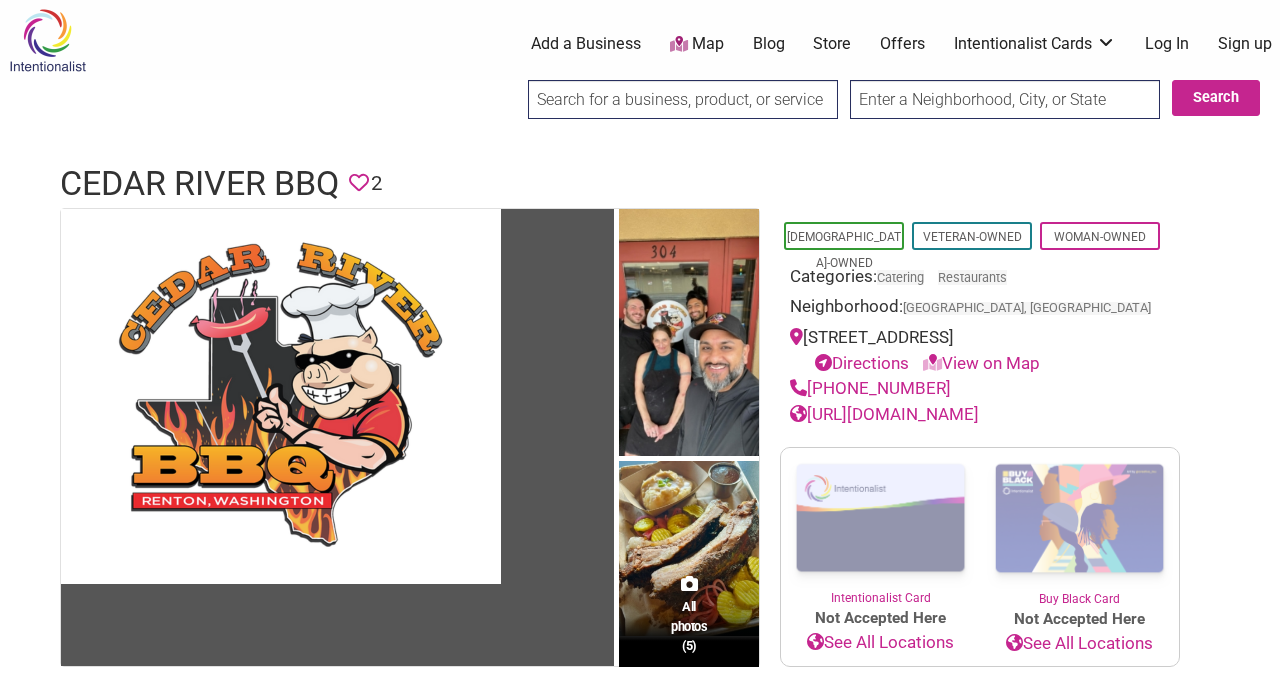 scroll, scrollTop: 0, scrollLeft: 0, axis: both 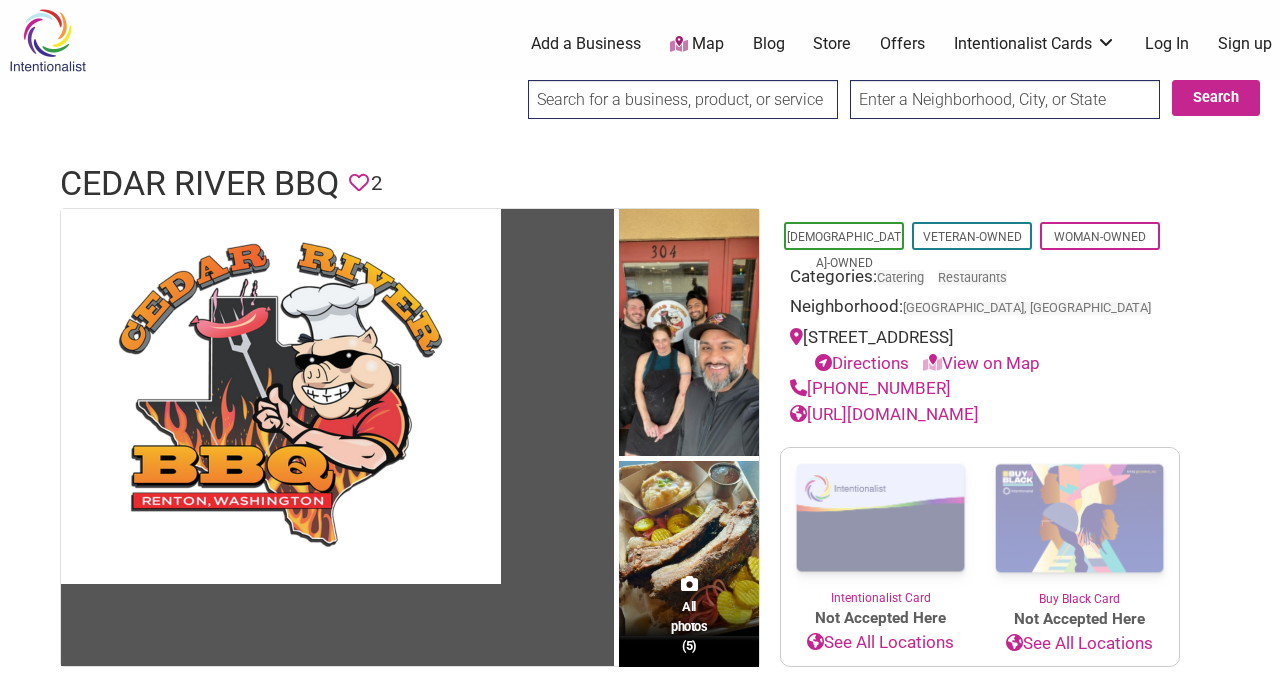 click on "[URL][DOMAIN_NAME]" at bounding box center [884, 414] 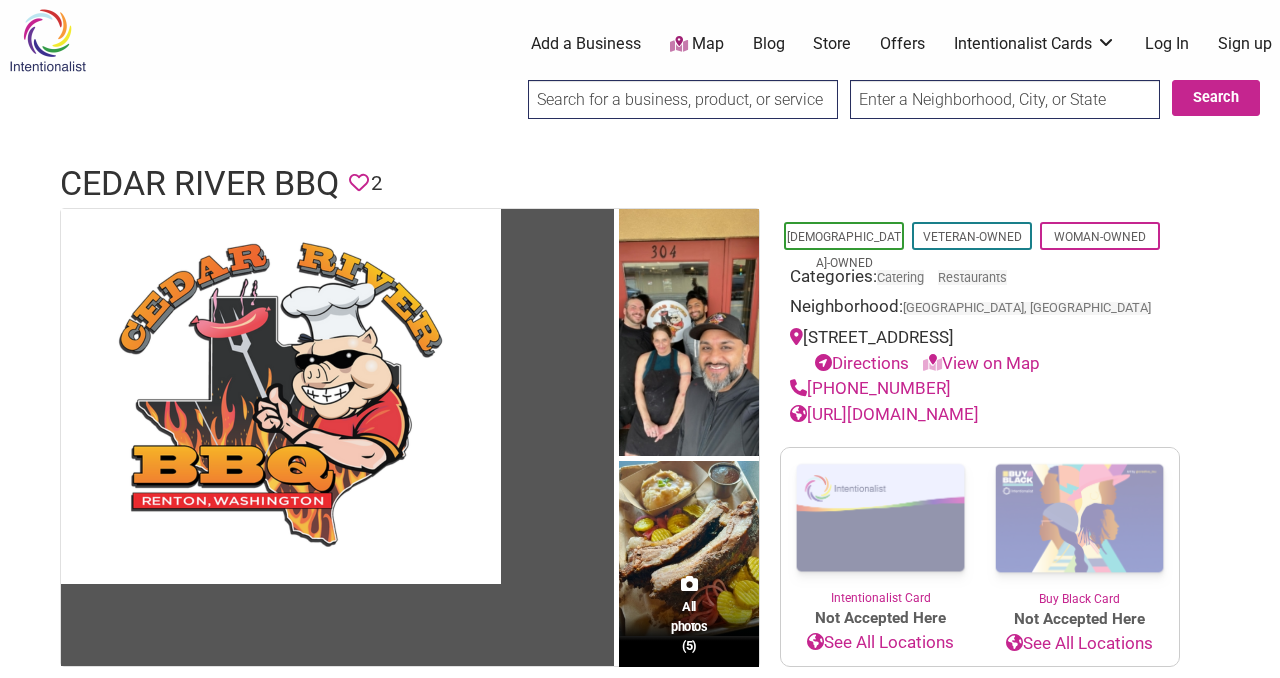 scroll, scrollTop: 0, scrollLeft: 0, axis: both 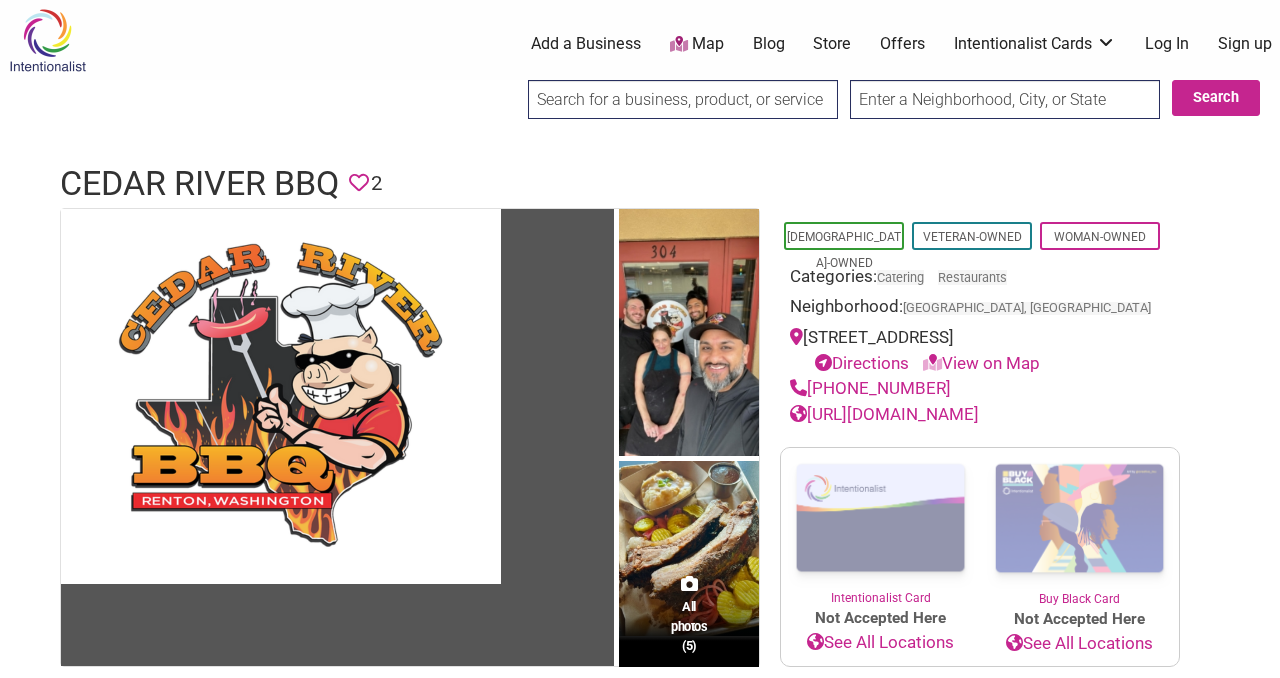 click on "[URL][DOMAIN_NAME]" at bounding box center [884, 414] 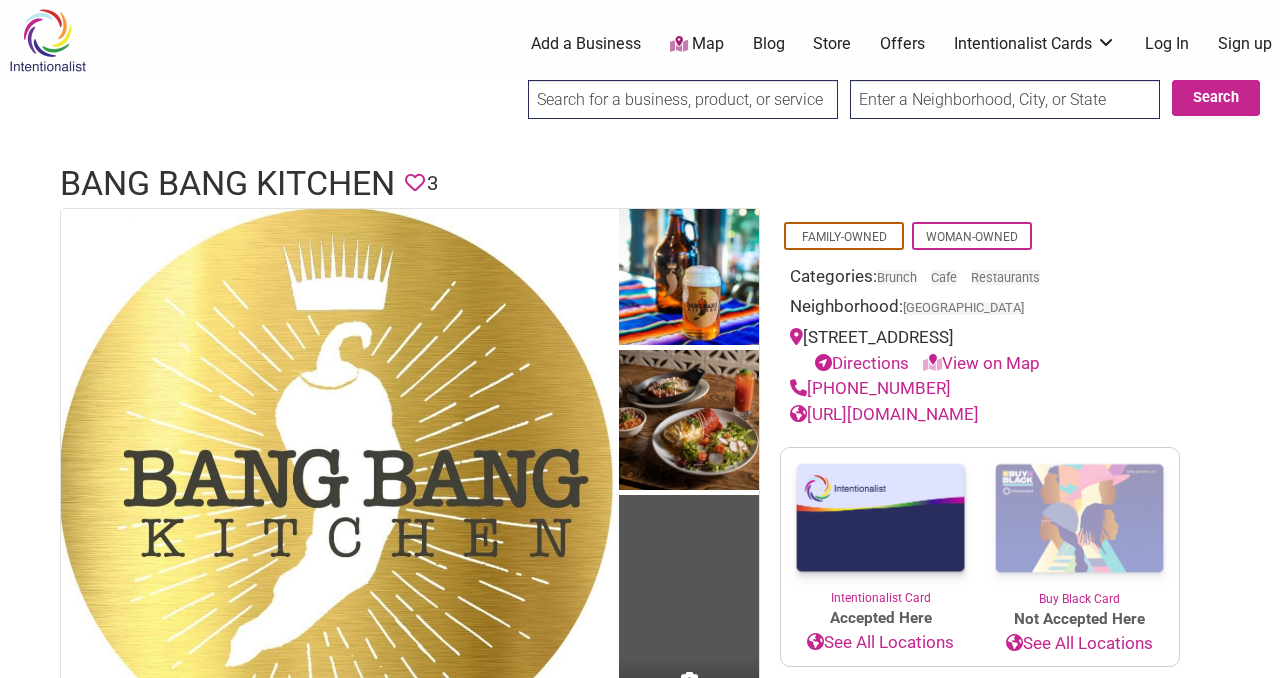 scroll, scrollTop: 0, scrollLeft: 0, axis: both 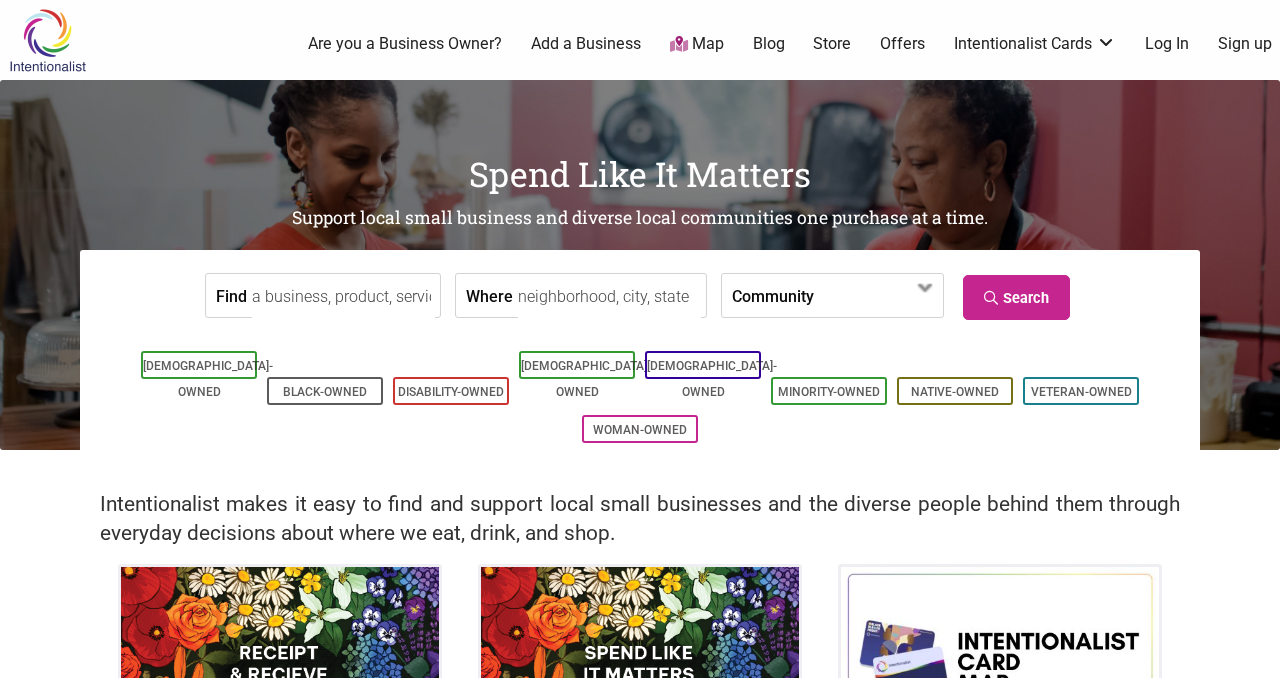 click on "Map" at bounding box center (697, 44) 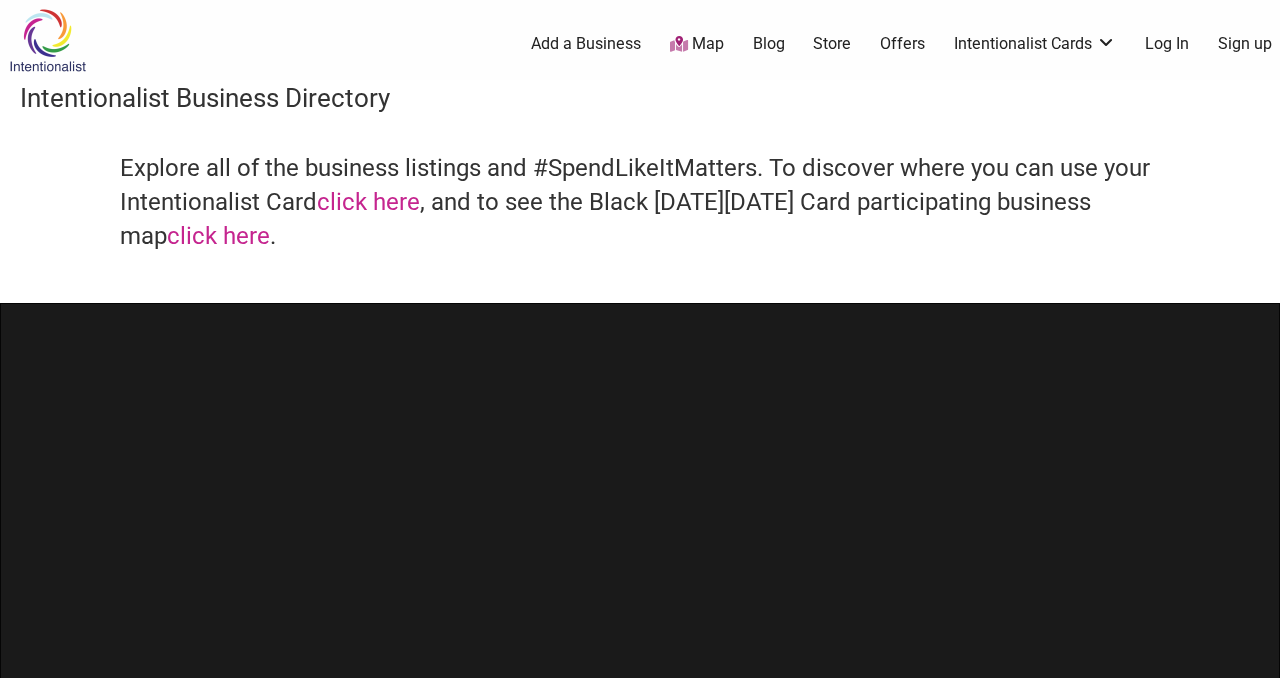 scroll, scrollTop: 0, scrollLeft: 0, axis: both 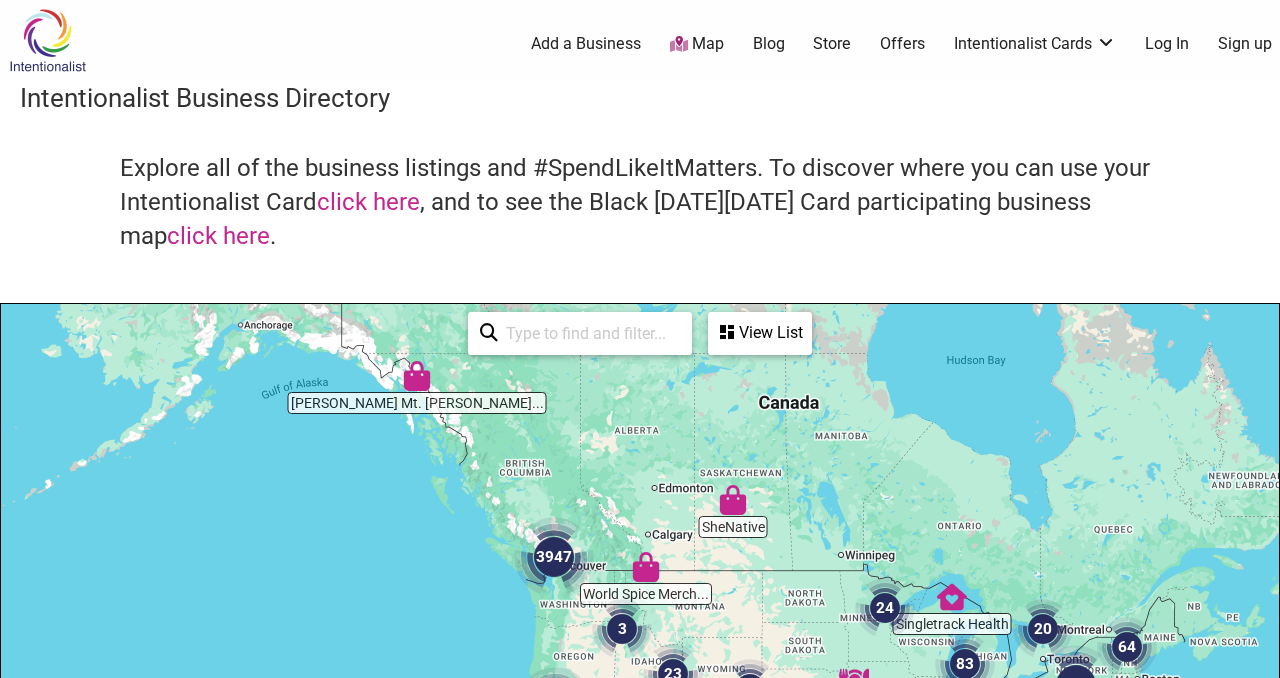 click on "To navigate, press the arrow keys." at bounding box center [640, 693] 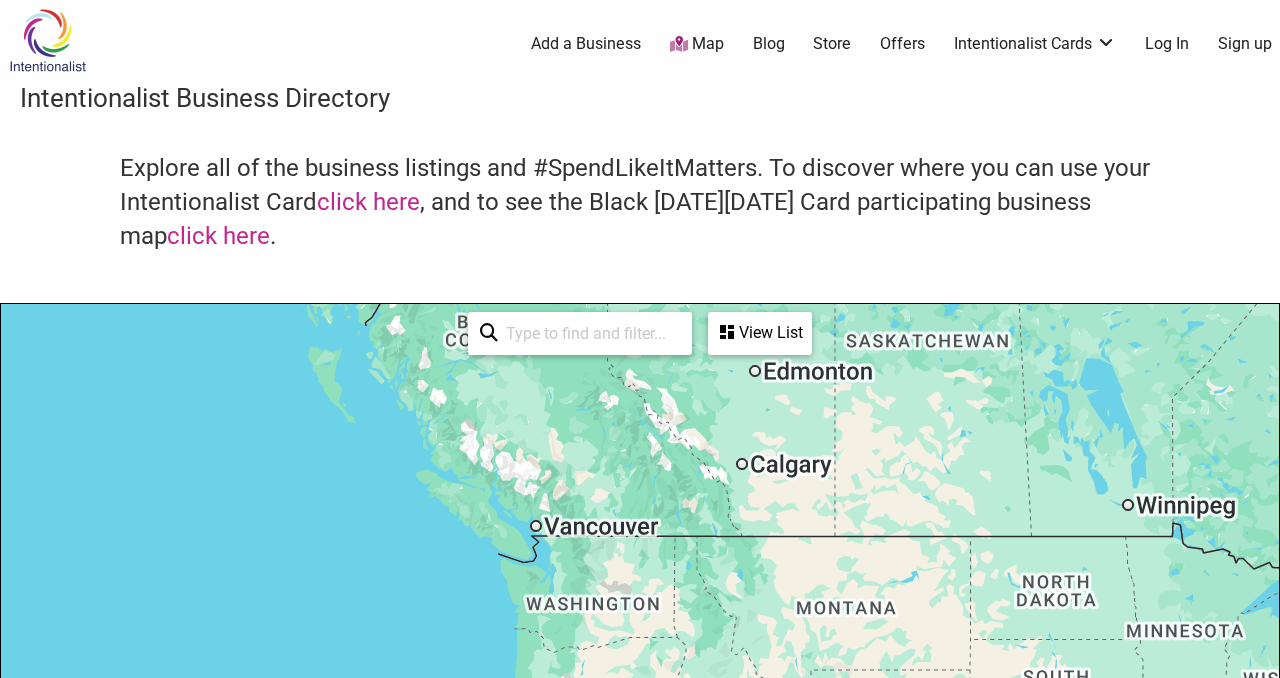 click on "To navigate, press the arrow keys." at bounding box center [640, 693] 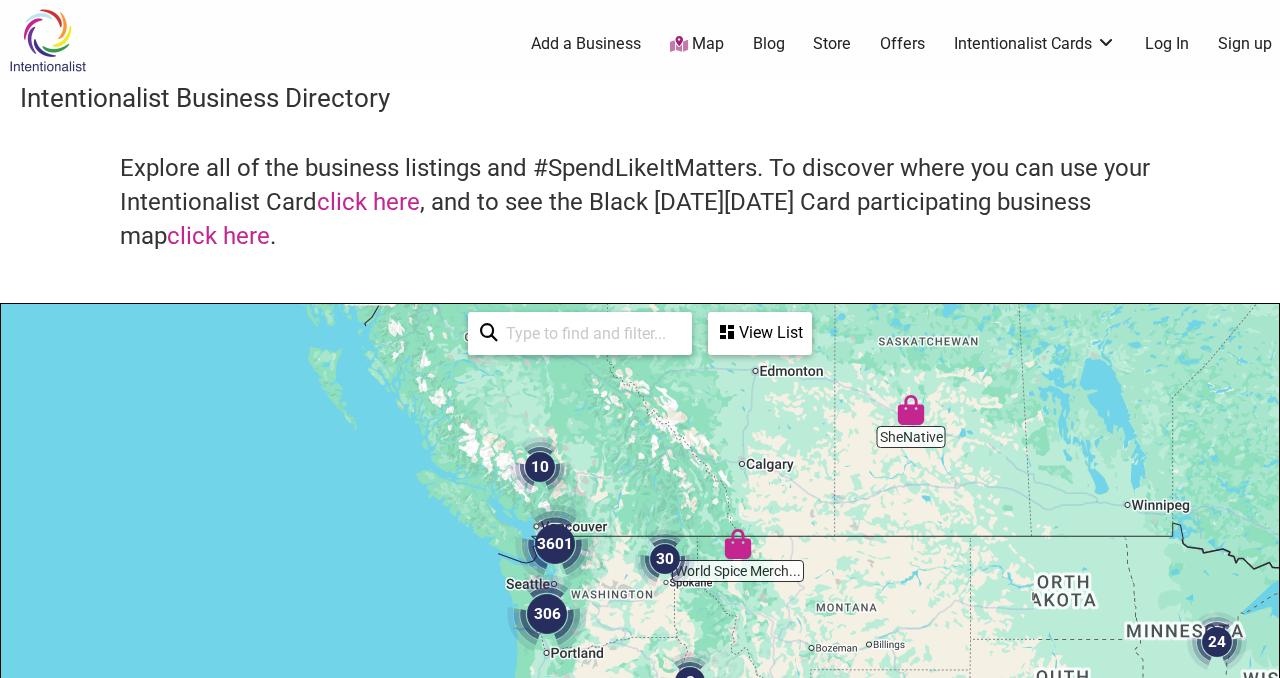 click at bounding box center [547, 614] 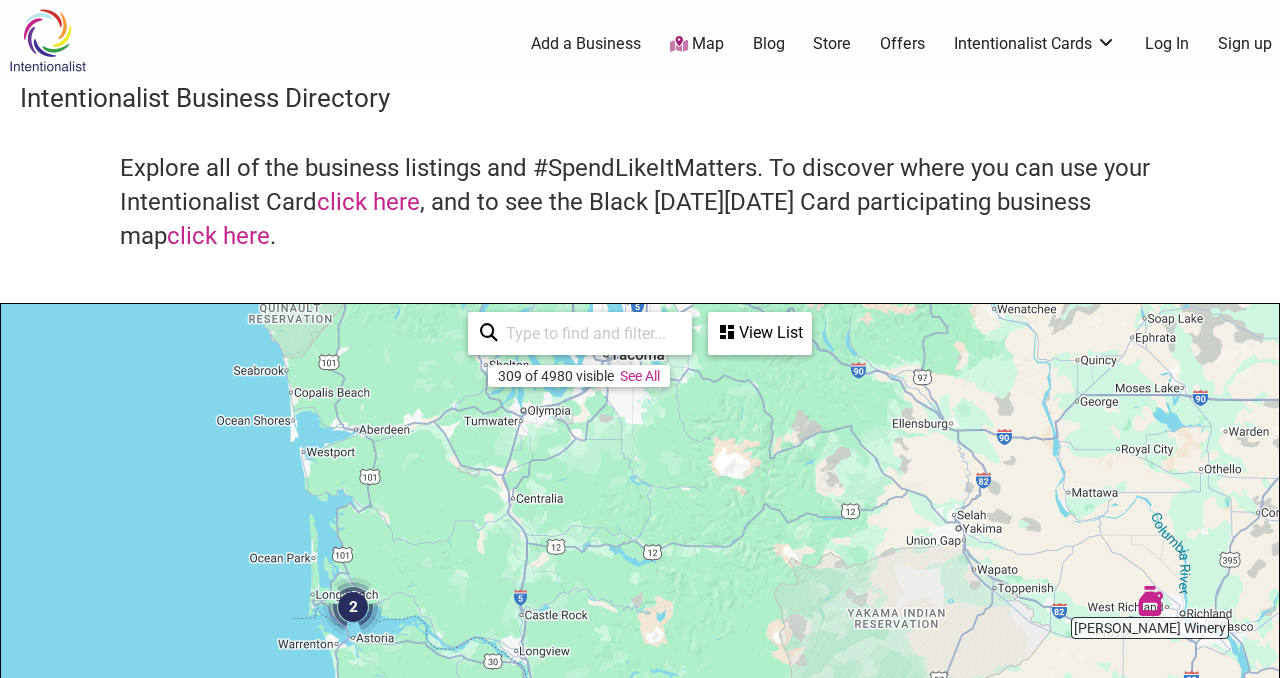 drag, startPoint x: 629, startPoint y: 398, endPoint x: 628, endPoint y: 677, distance: 279.0018 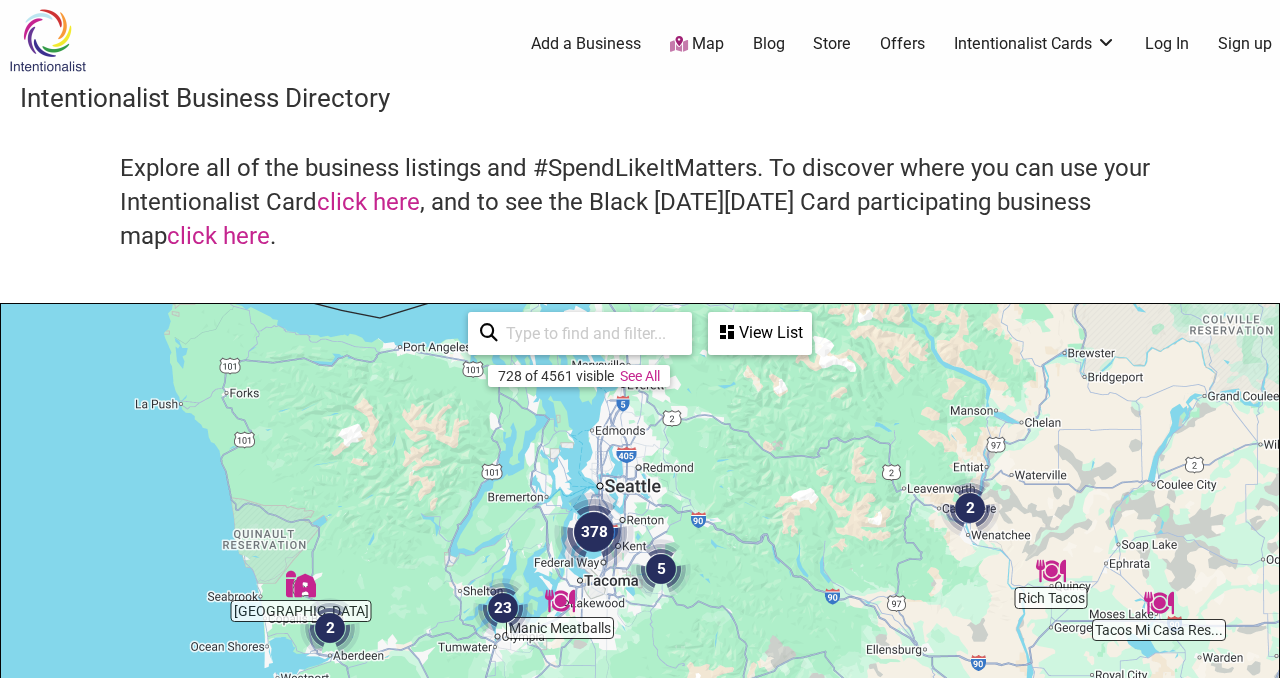 drag, startPoint x: 611, startPoint y: 576, endPoint x: 596, endPoint y: 675, distance: 100.12991 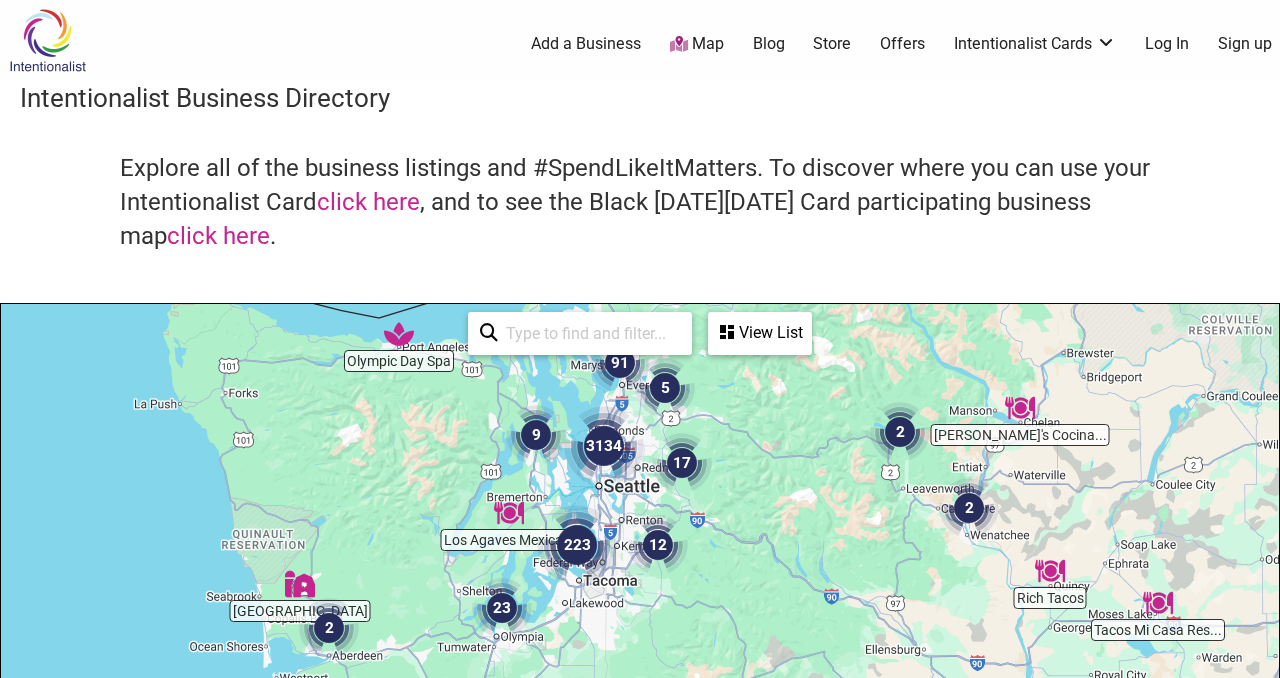 click at bounding box center [658, 545] 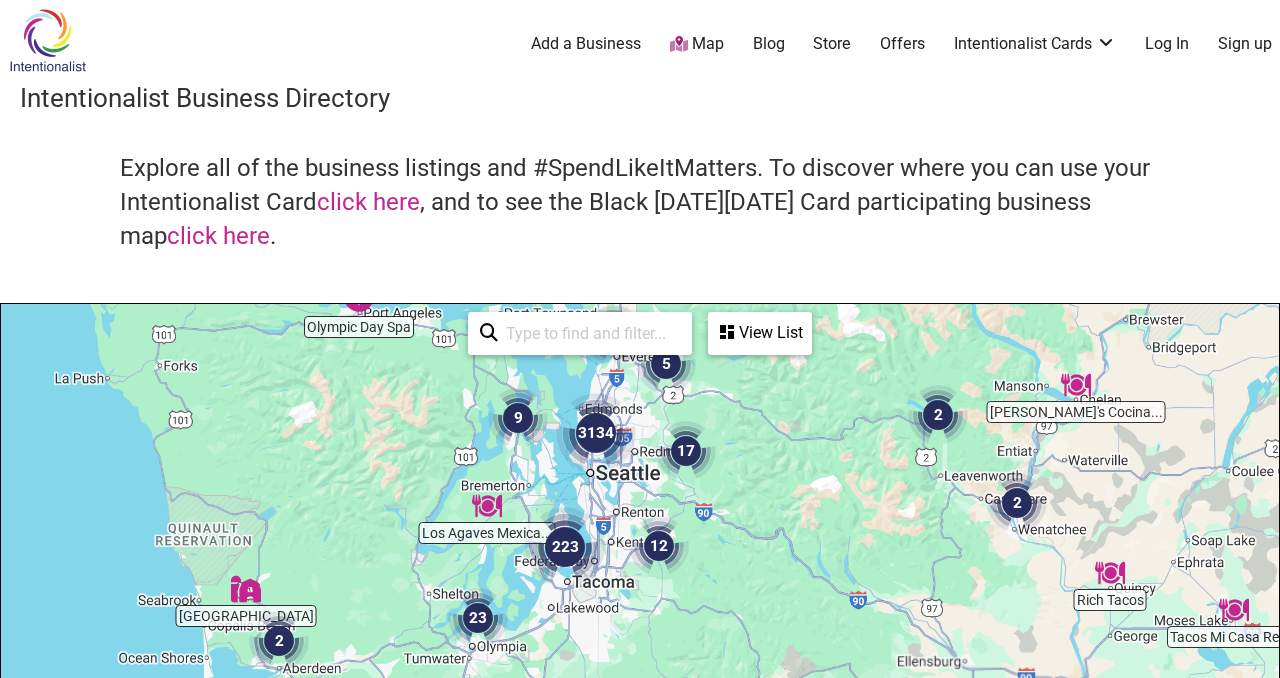 click at bounding box center [659, 546] 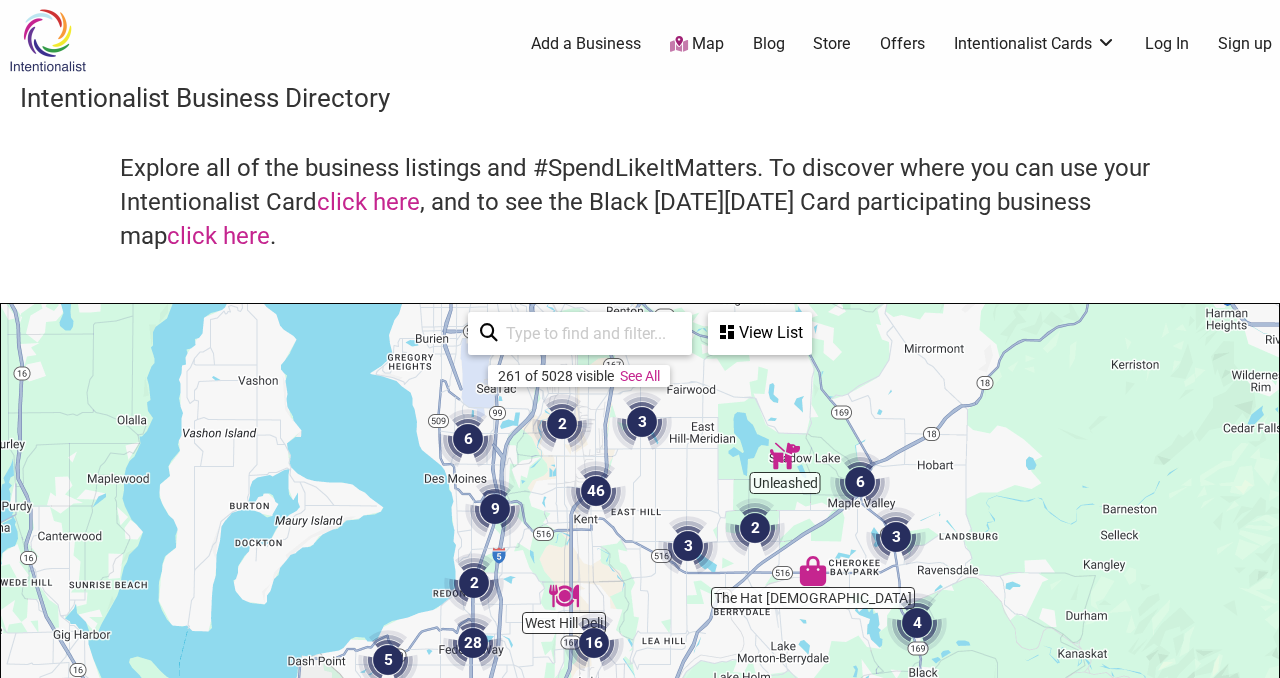 drag, startPoint x: 499, startPoint y: 556, endPoint x: 803, endPoint y: 677, distance: 327.19565 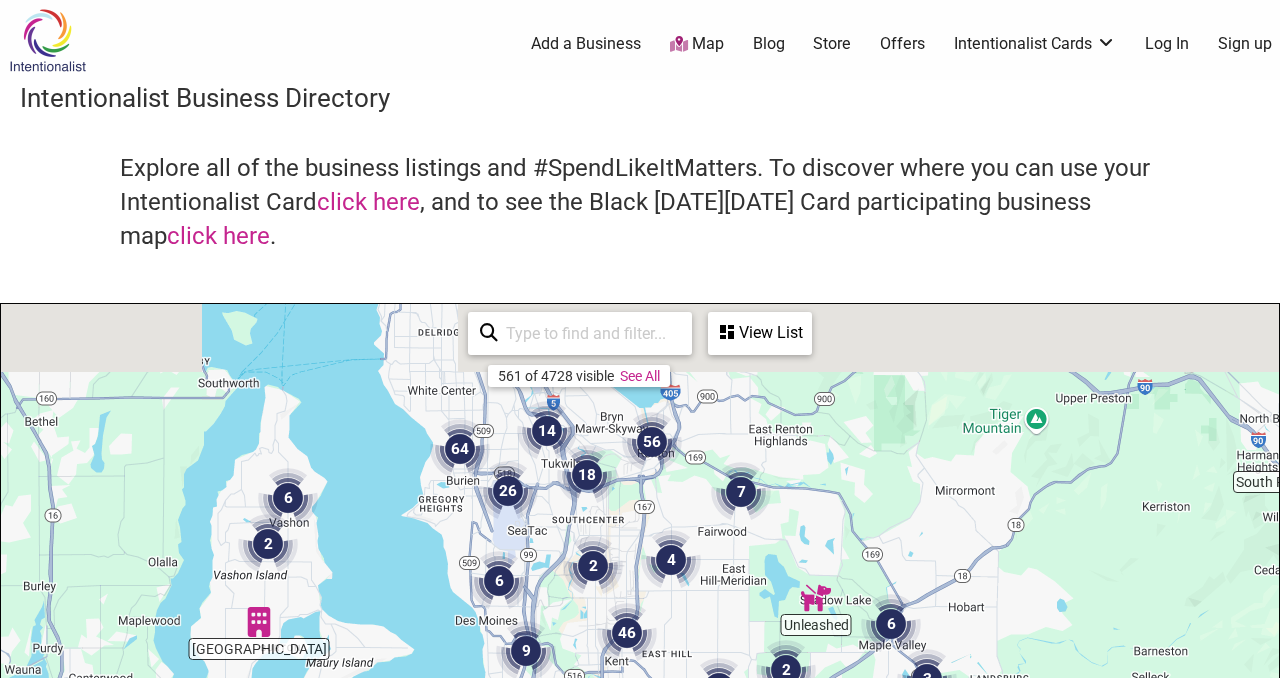 drag, startPoint x: 556, startPoint y: 458, endPoint x: 593, endPoint y: 646, distance: 191.60637 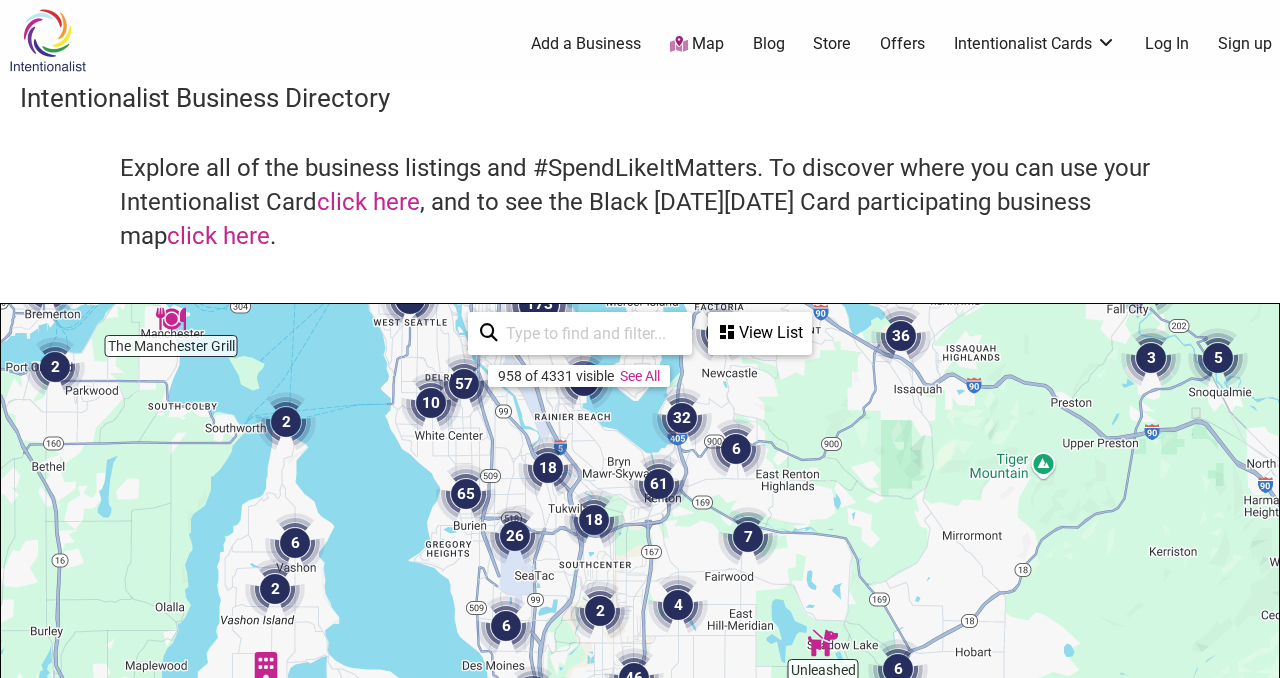 click on "To navigate, press the arrow keys." at bounding box center [640, 693] 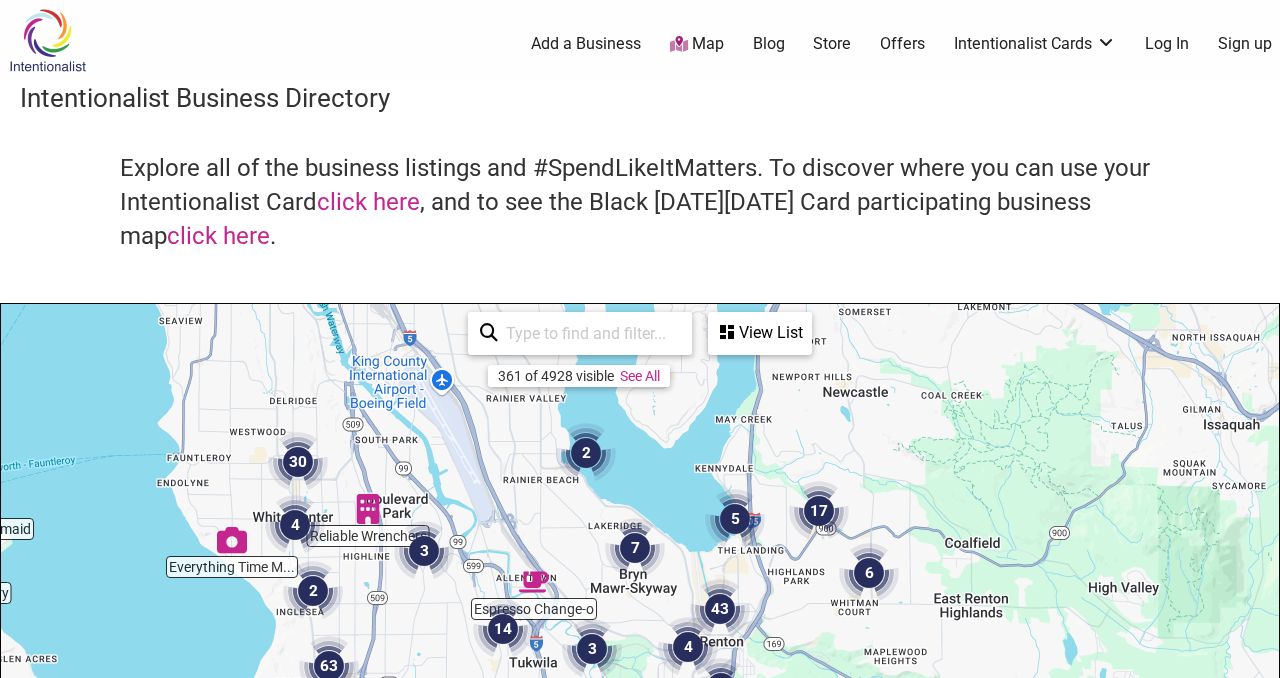 drag, startPoint x: 561, startPoint y: 617, endPoint x: 524, endPoint y: 676, distance: 69.641945 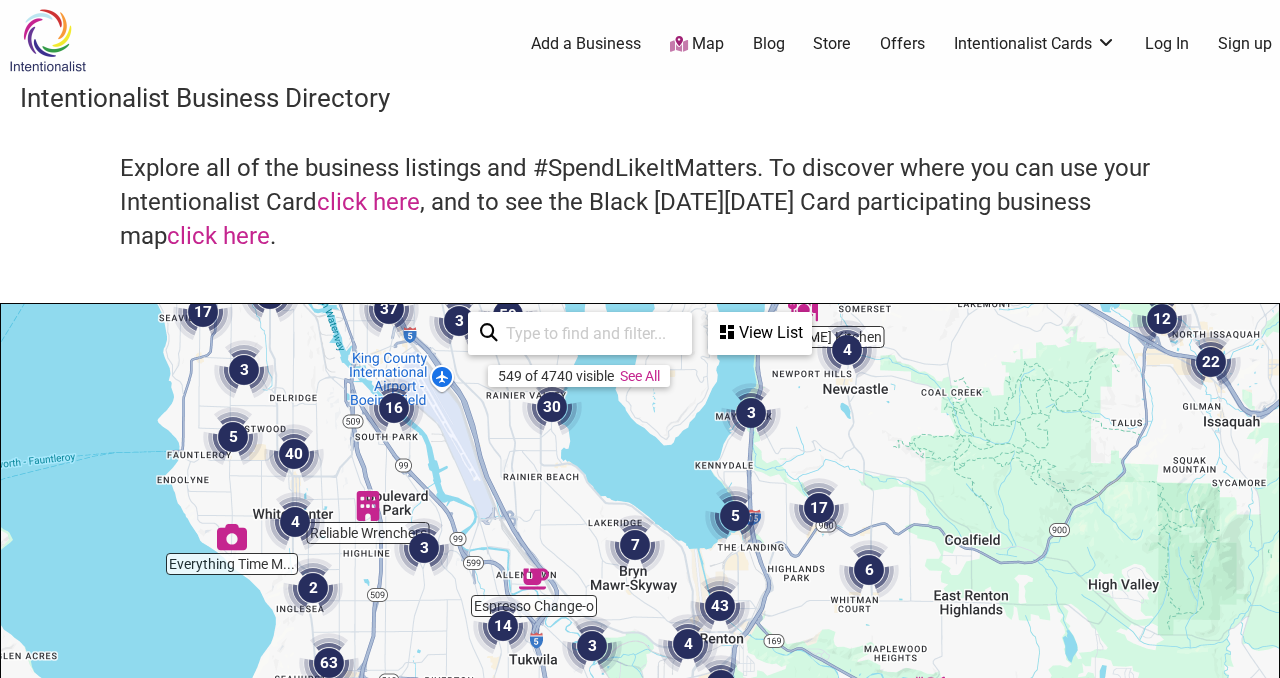 click on "To navigate, press the arrow keys." at bounding box center (640, 693) 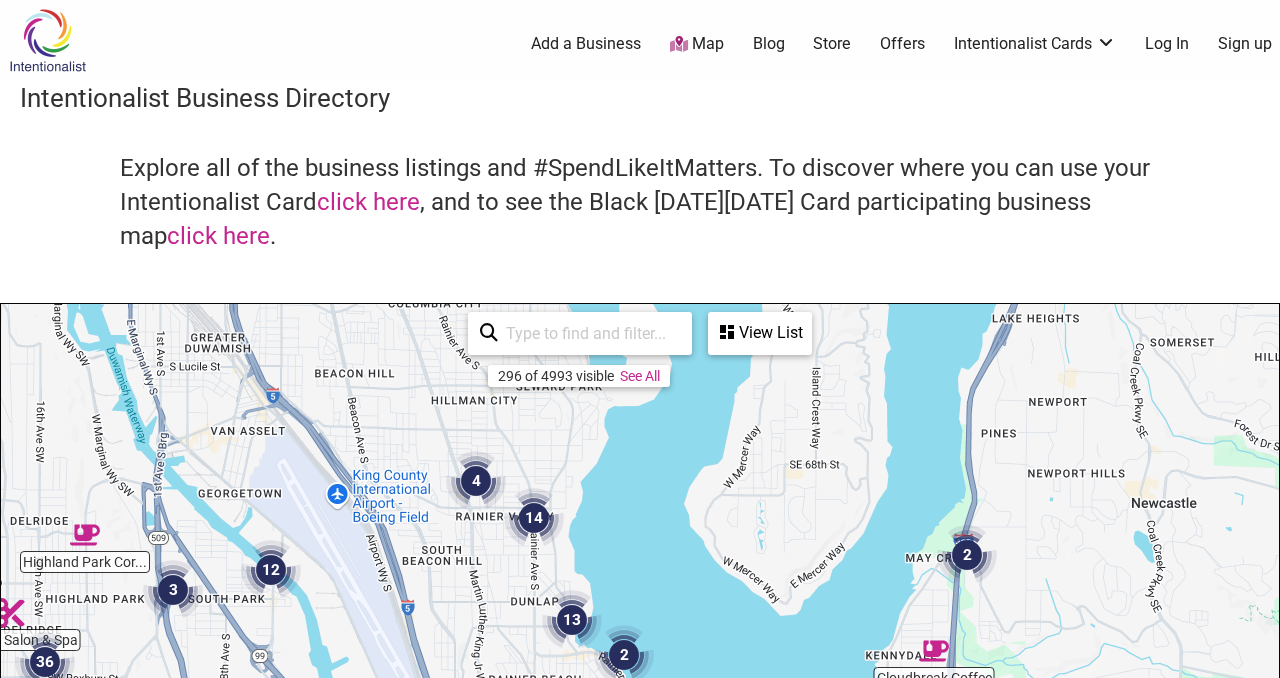drag, startPoint x: 557, startPoint y: 474, endPoint x: 562, endPoint y: 676, distance: 202.06187 